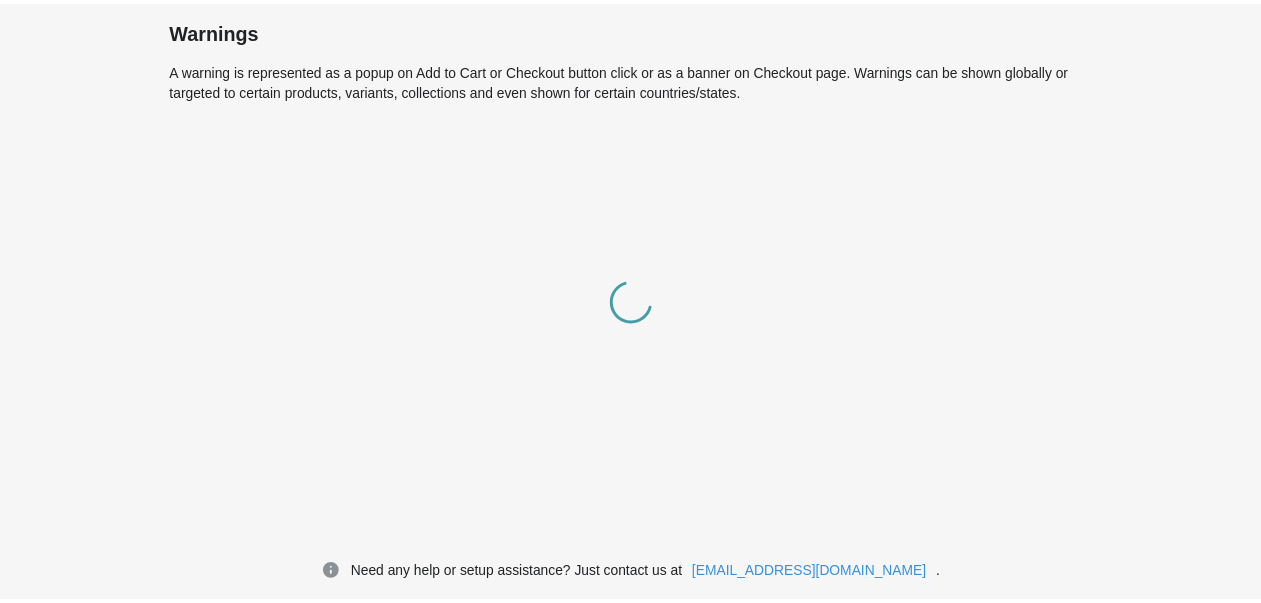 scroll, scrollTop: 0, scrollLeft: 0, axis: both 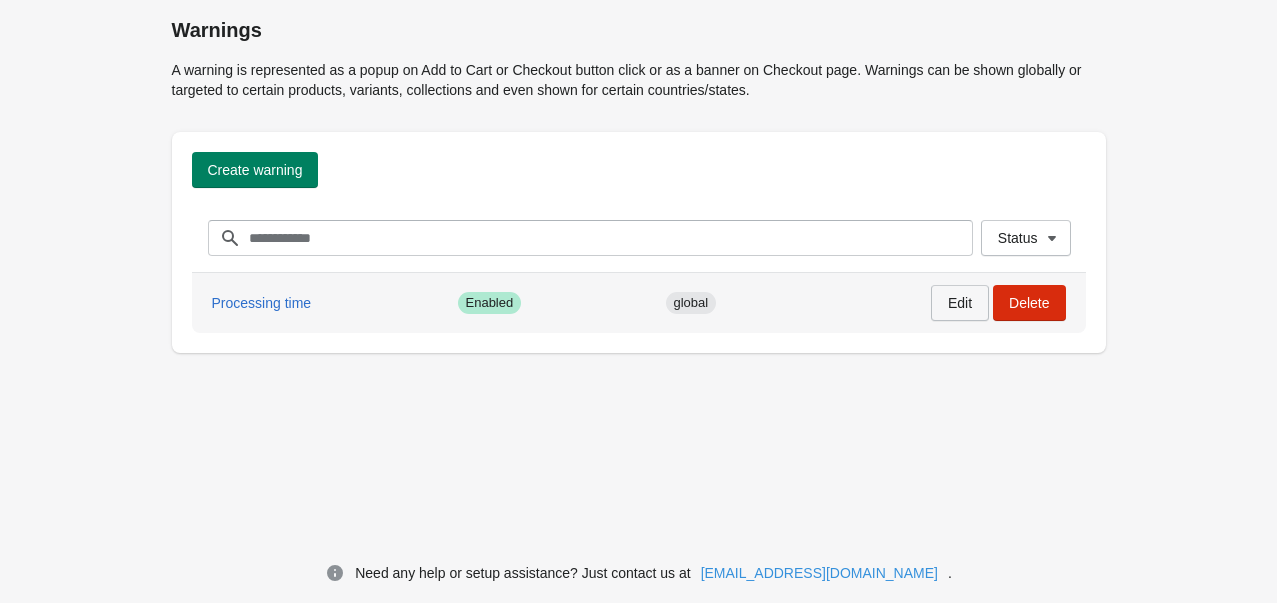 click on "Edit" at bounding box center (960, 303) 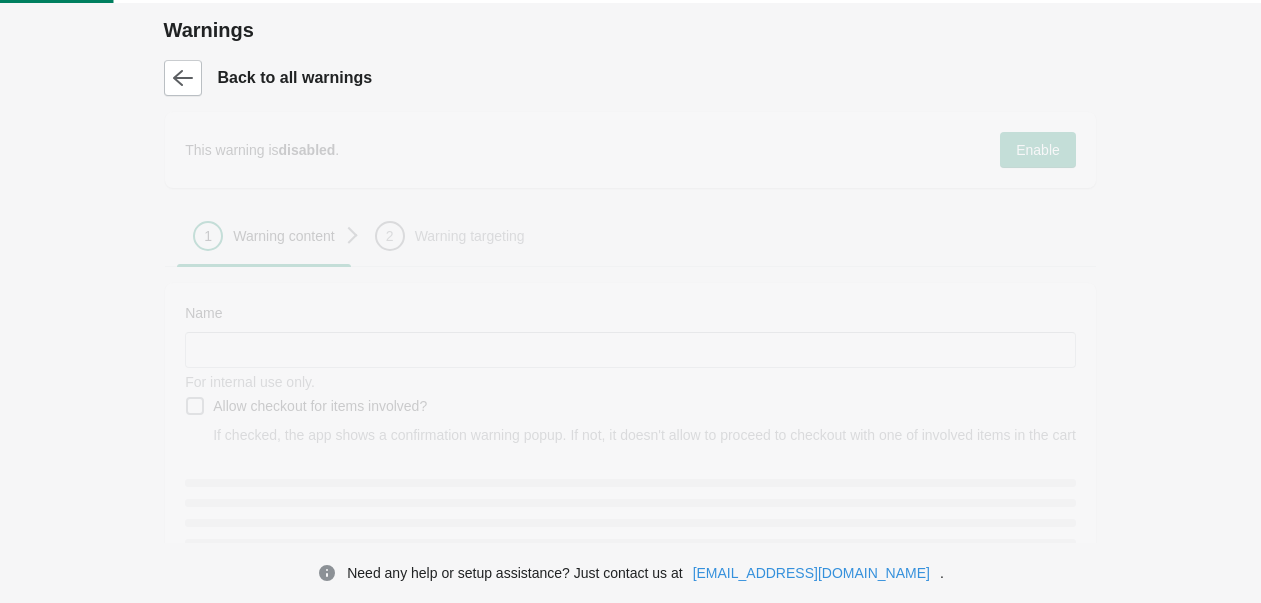 type on "**********" 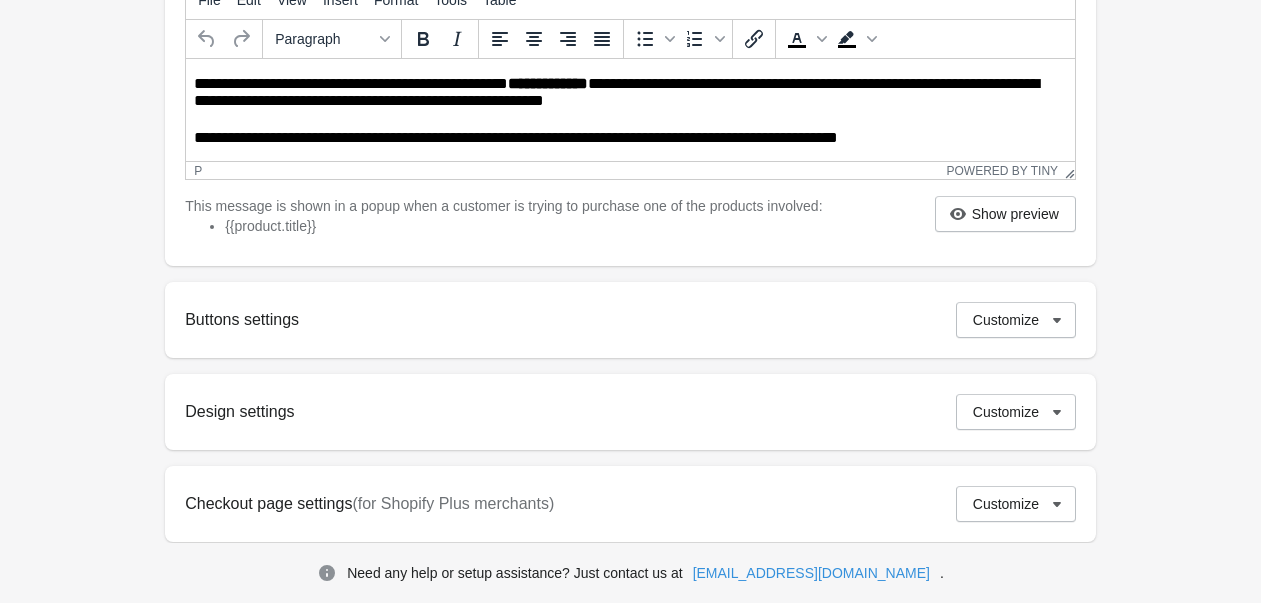 scroll, scrollTop: 2, scrollLeft: 0, axis: vertical 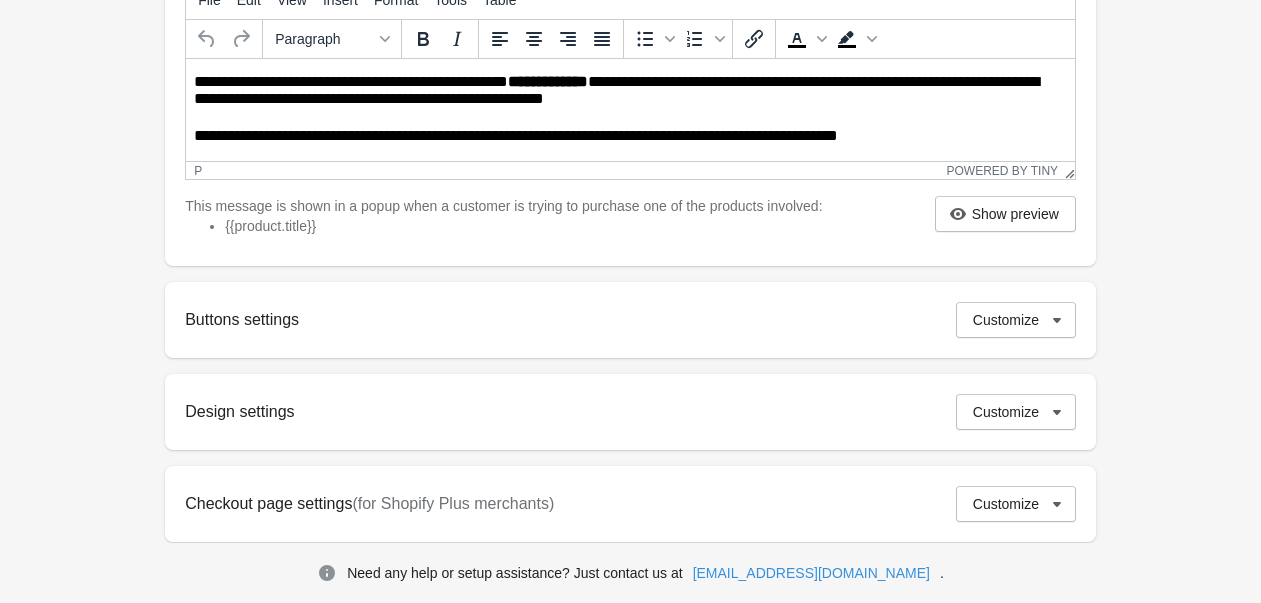 click on "**********" at bounding box center (624, 136) 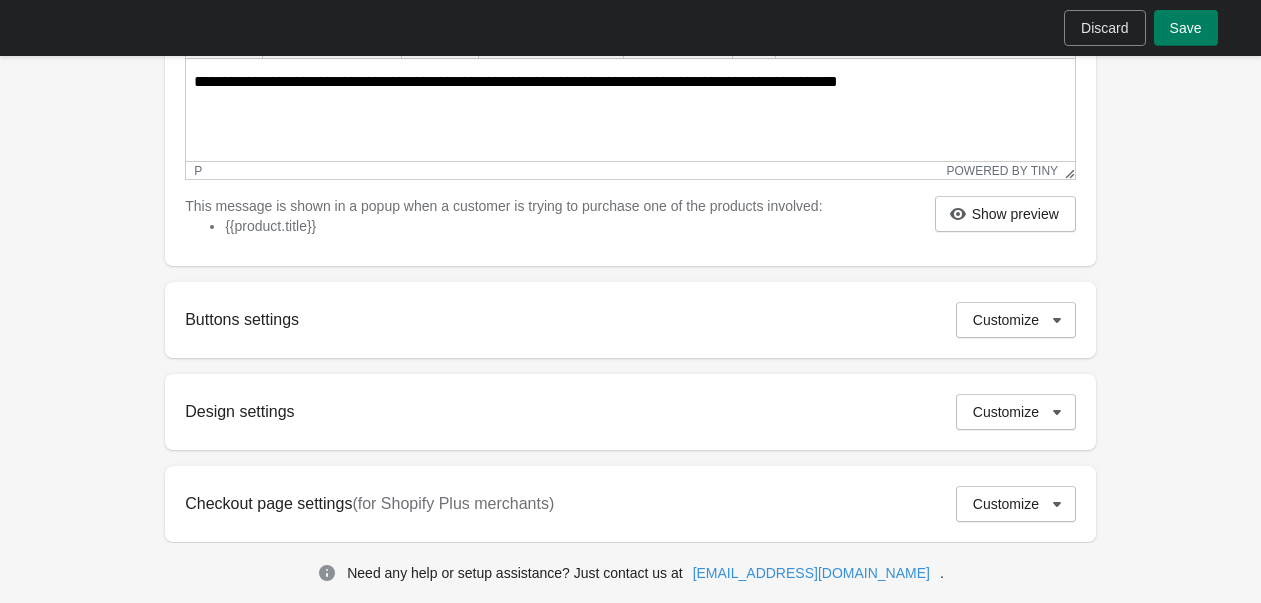 scroll, scrollTop: 37, scrollLeft: 0, axis: vertical 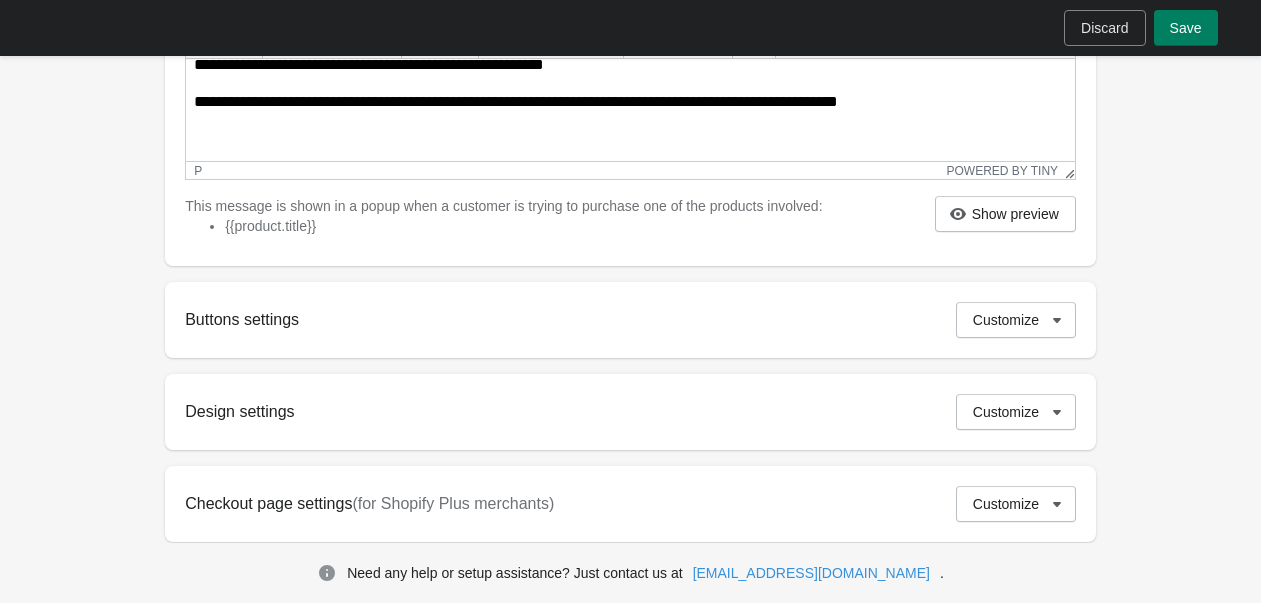 type 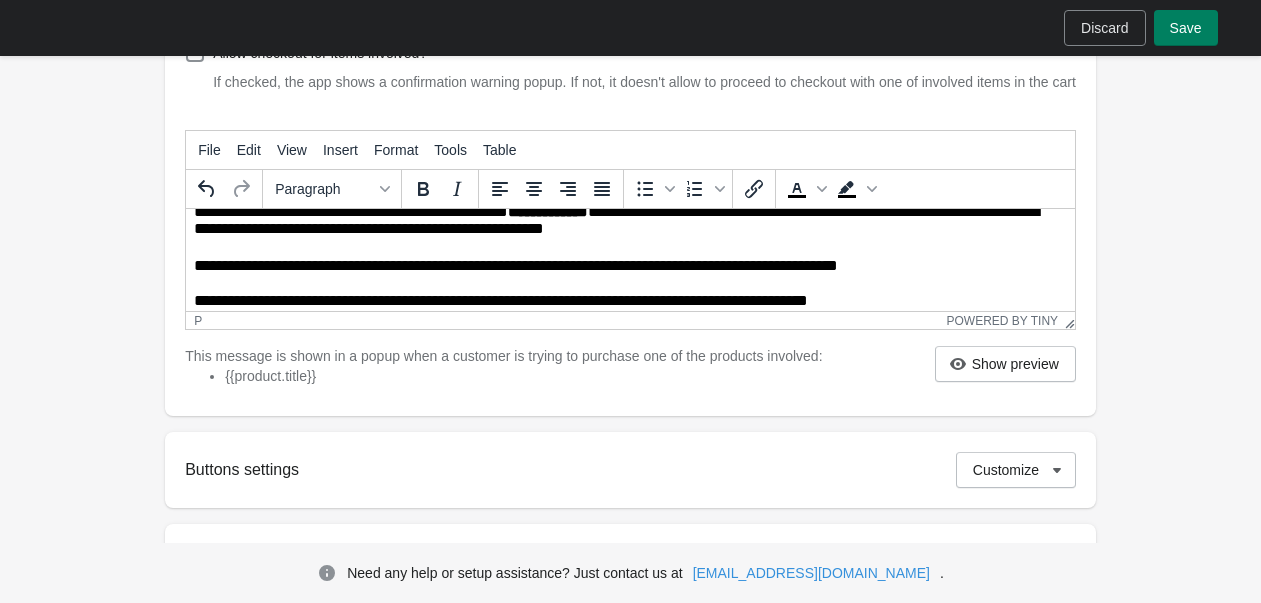 scroll, scrollTop: 37, scrollLeft: 0, axis: vertical 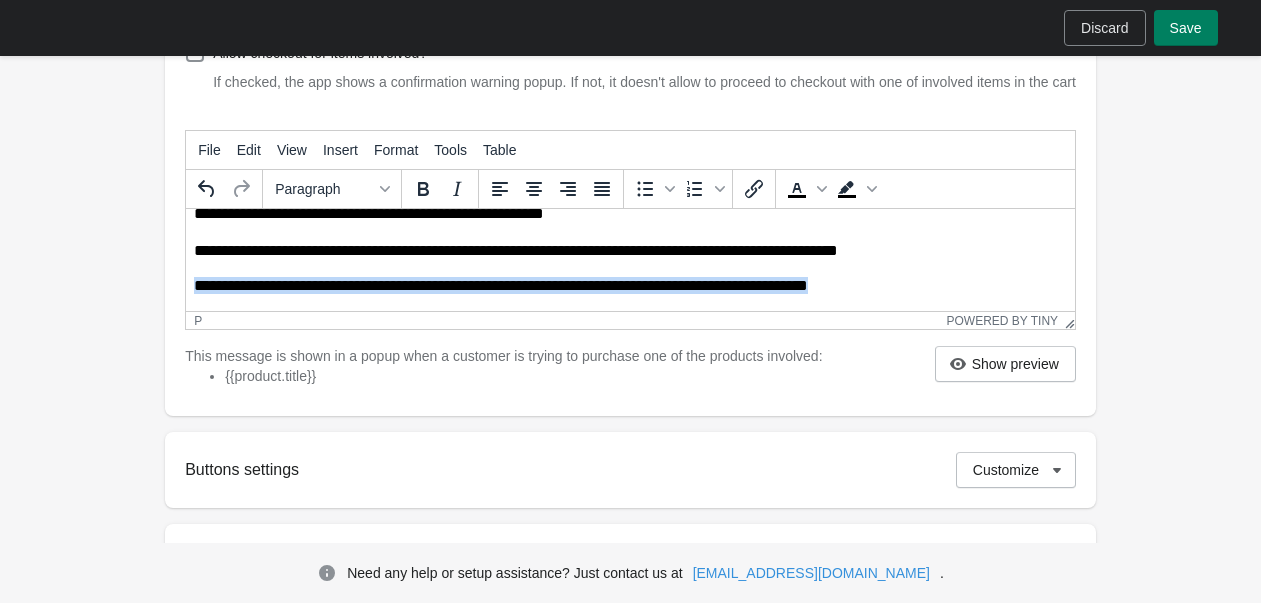 drag, startPoint x: 859, startPoint y: 281, endPoint x: 86, endPoint y: 277, distance: 773.0104 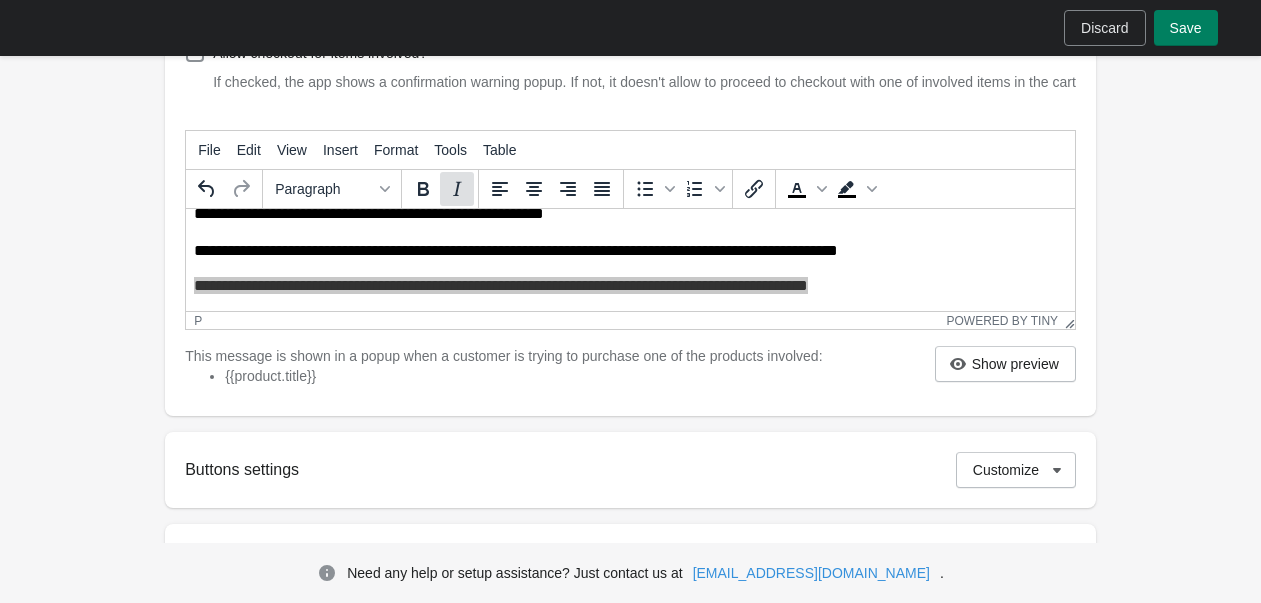 click 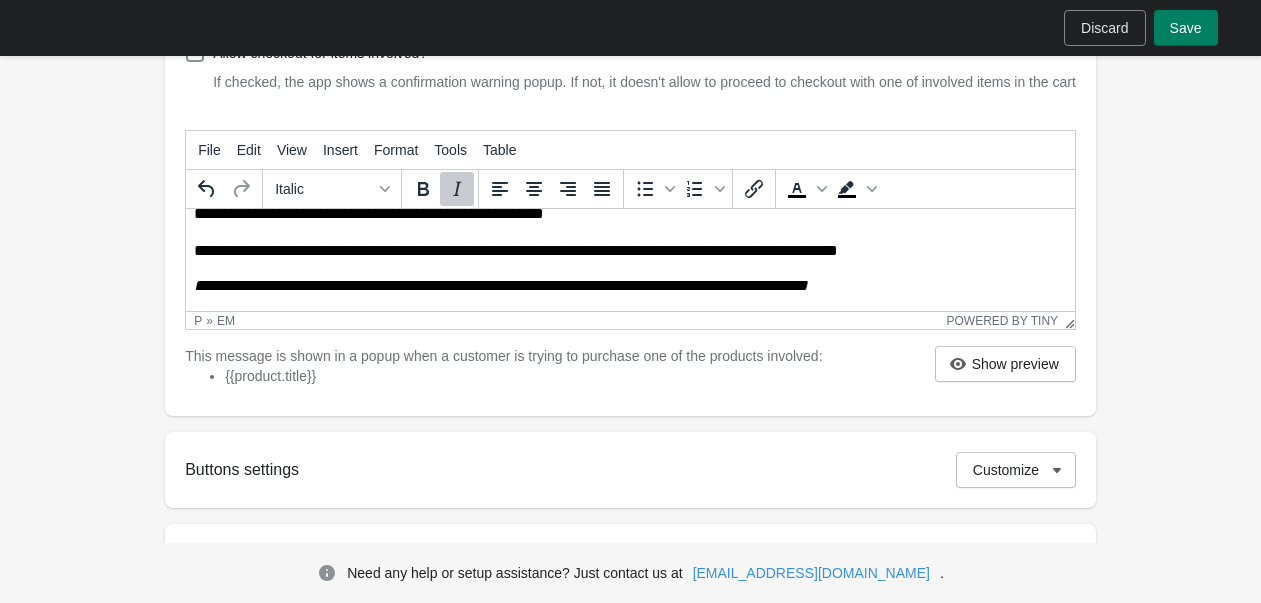 click on "**********" at bounding box center (630, 242) 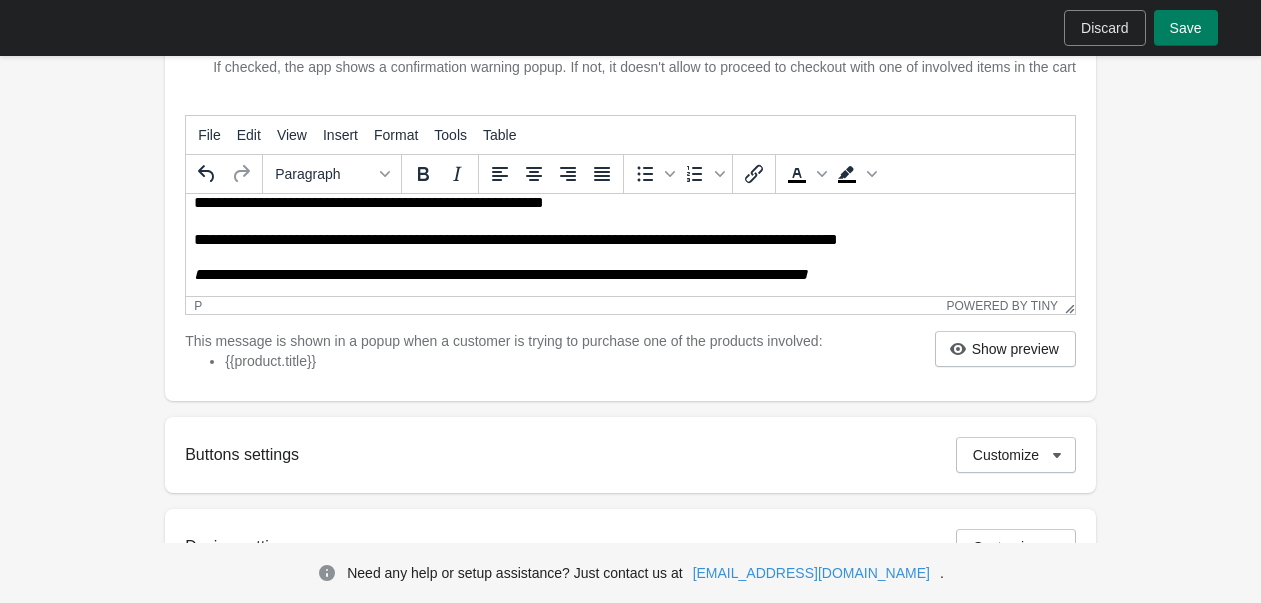 scroll, scrollTop: 37, scrollLeft: 0, axis: vertical 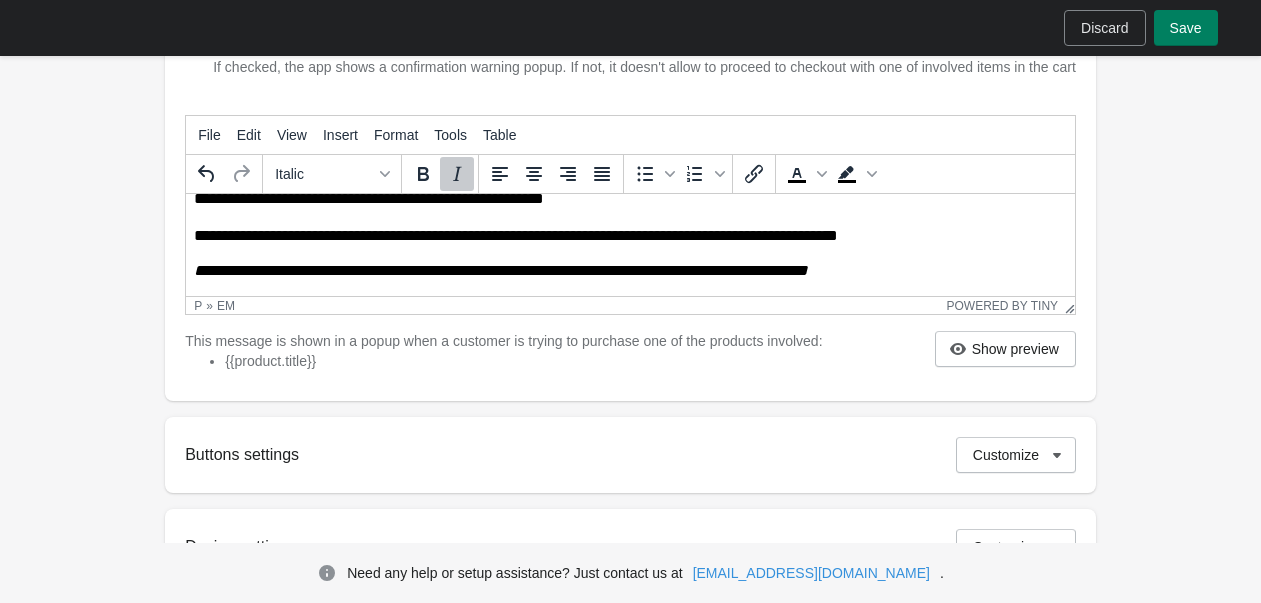 click on "**********" at bounding box center [501, 270] 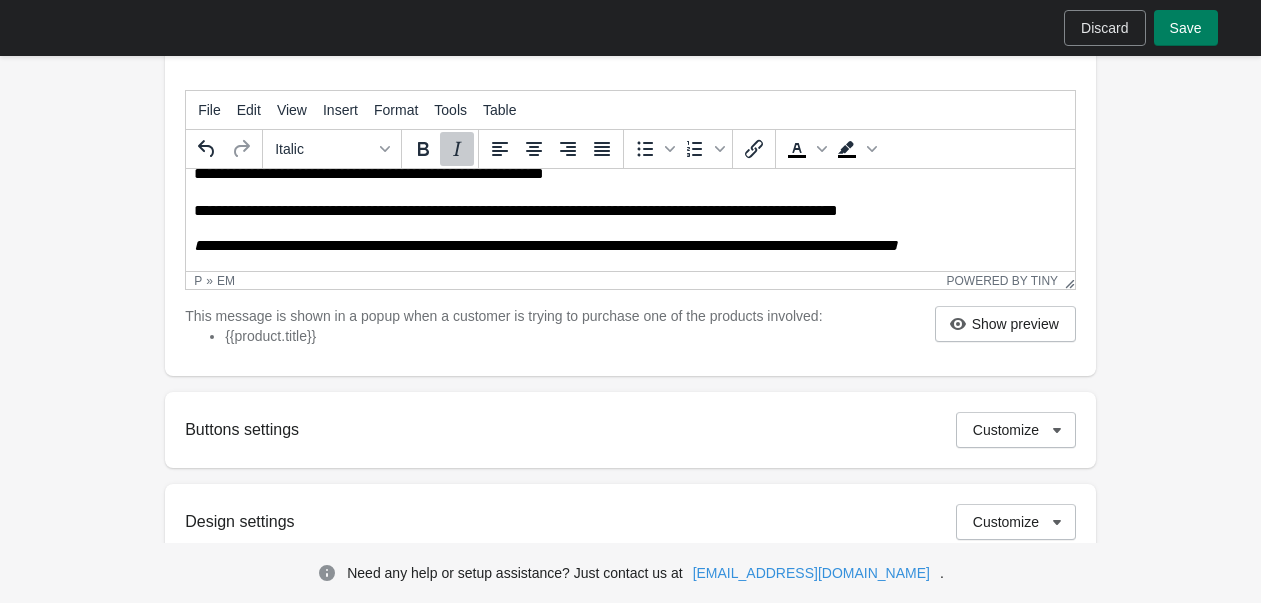 scroll, scrollTop: 394, scrollLeft: 0, axis: vertical 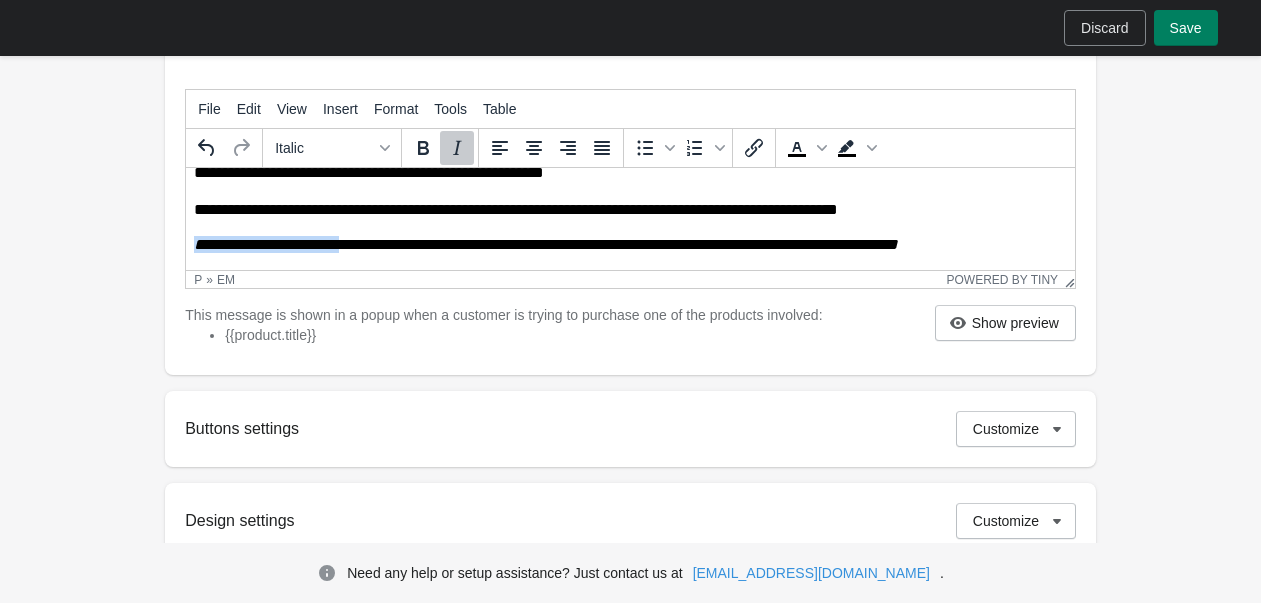 drag, startPoint x: 350, startPoint y: 245, endPoint x: 193, endPoint y: 237, distance: 157.20369 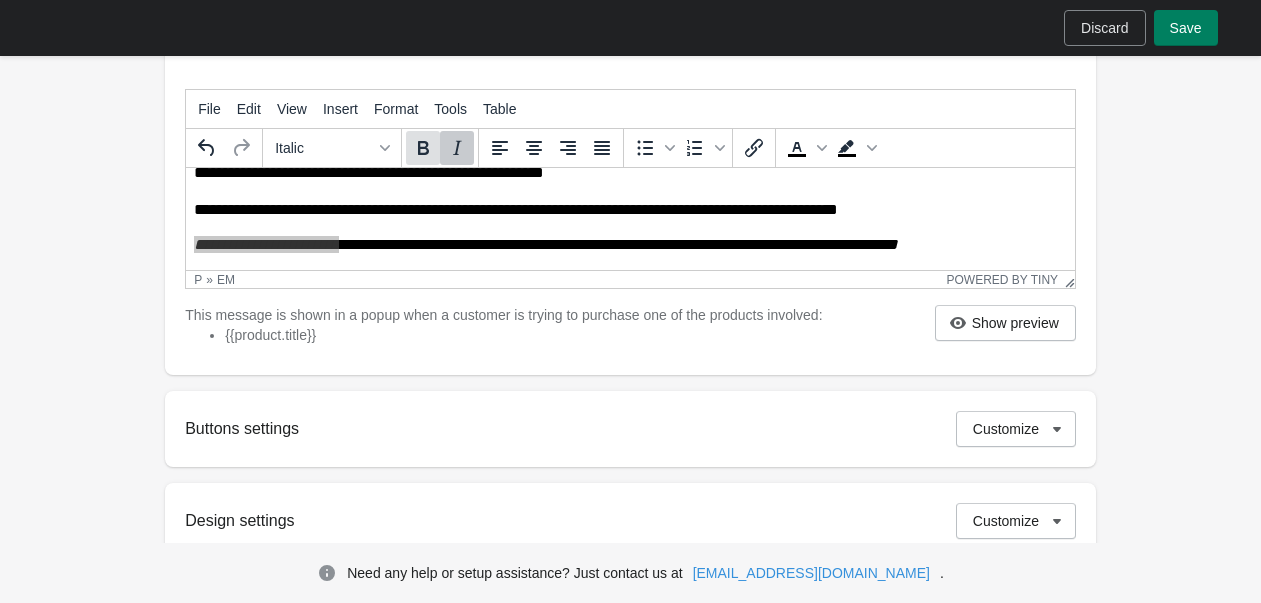 click 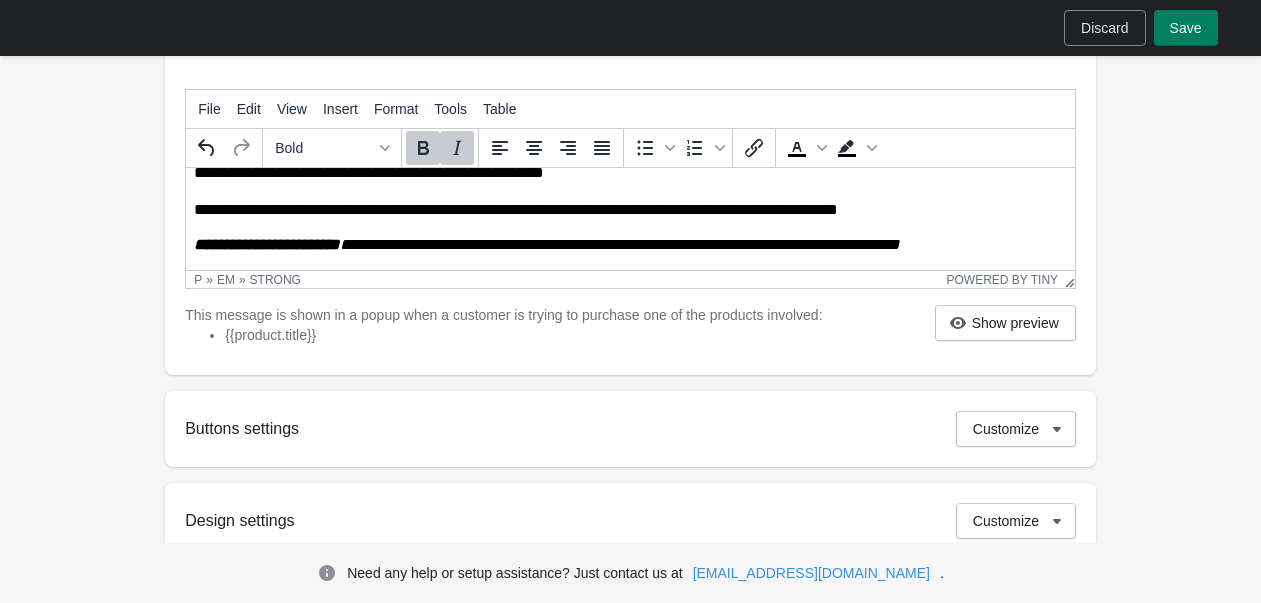 click on "p  »  em  »  strong Powered by Tiny" at bounding box center (630, 279) 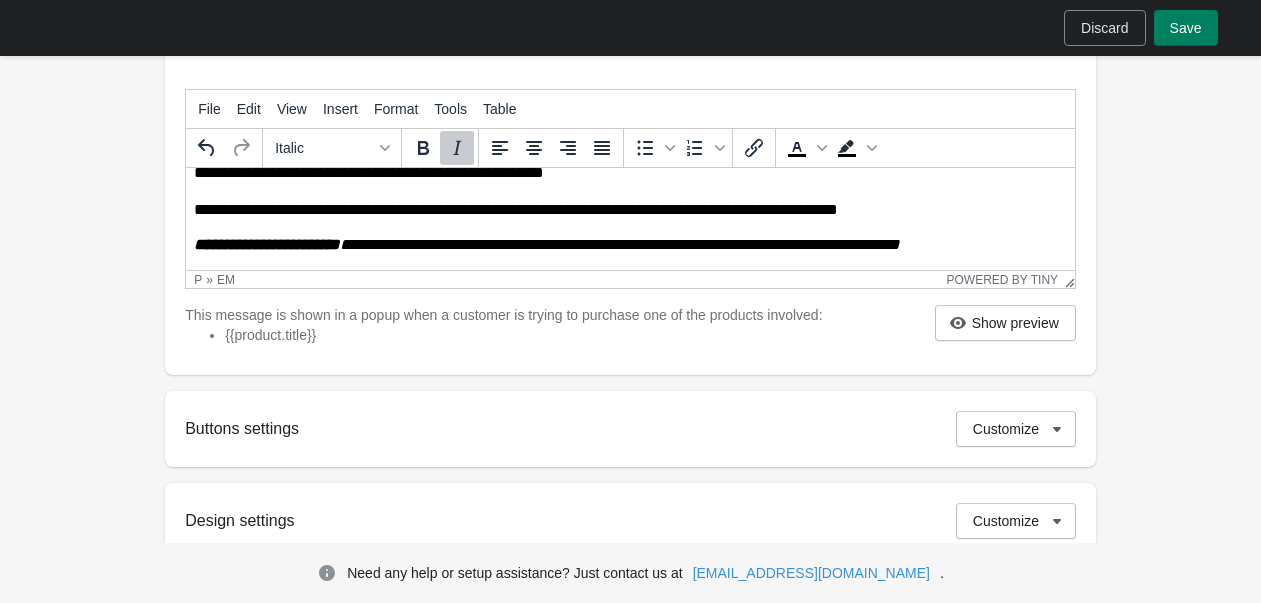 click on "**********" at bounding box center [624, 245] 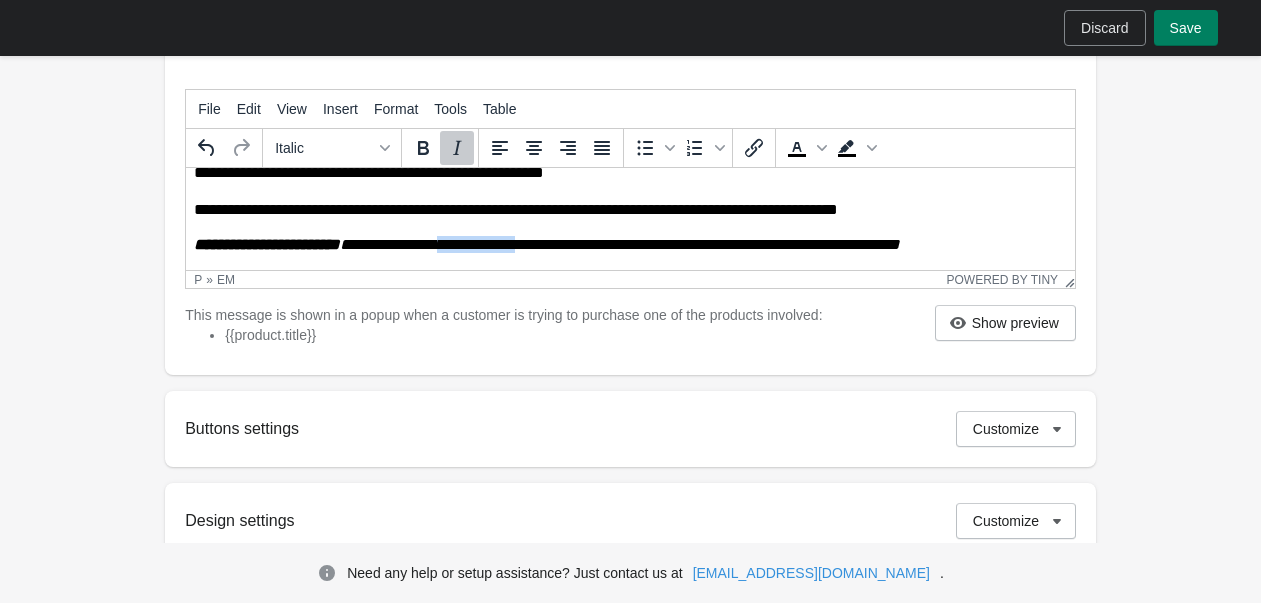 drag, startPoint x: 459, startPoint y: 239, endPoint x: 543, endPoint y: 237, distance: 84.0238 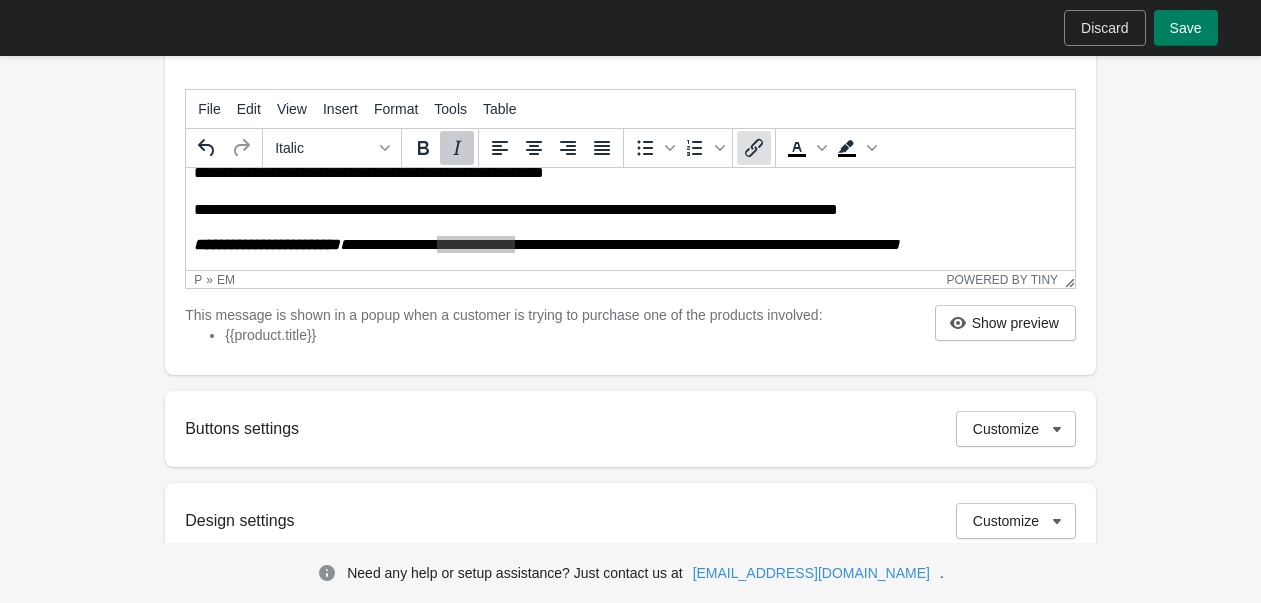 click 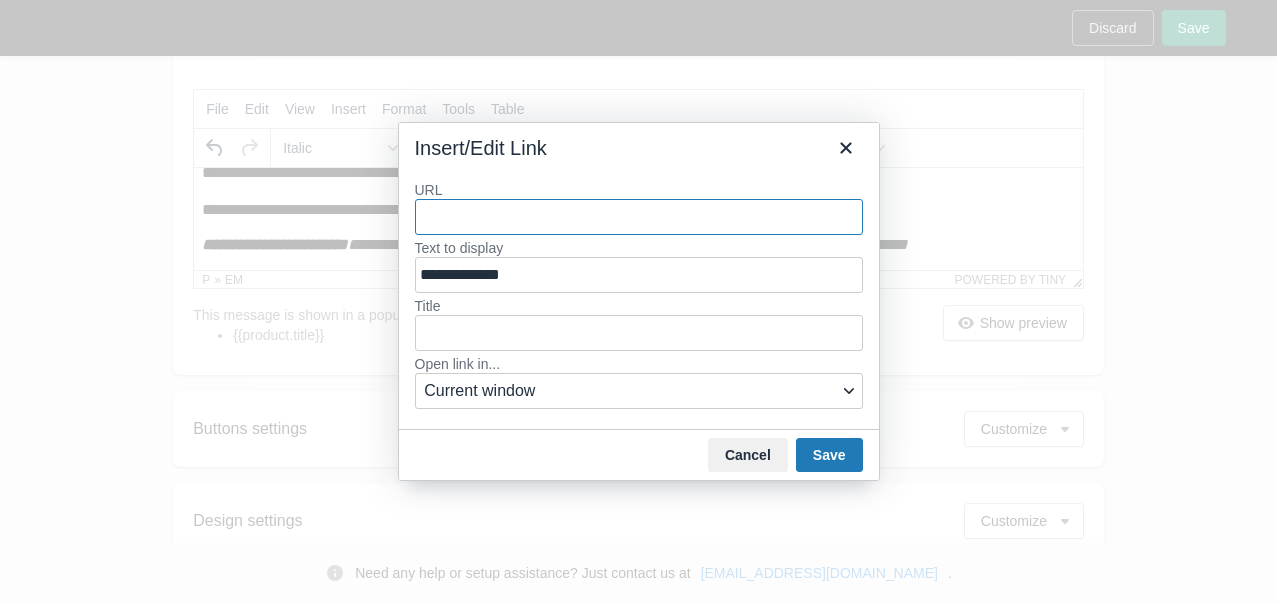 paste on "**********" 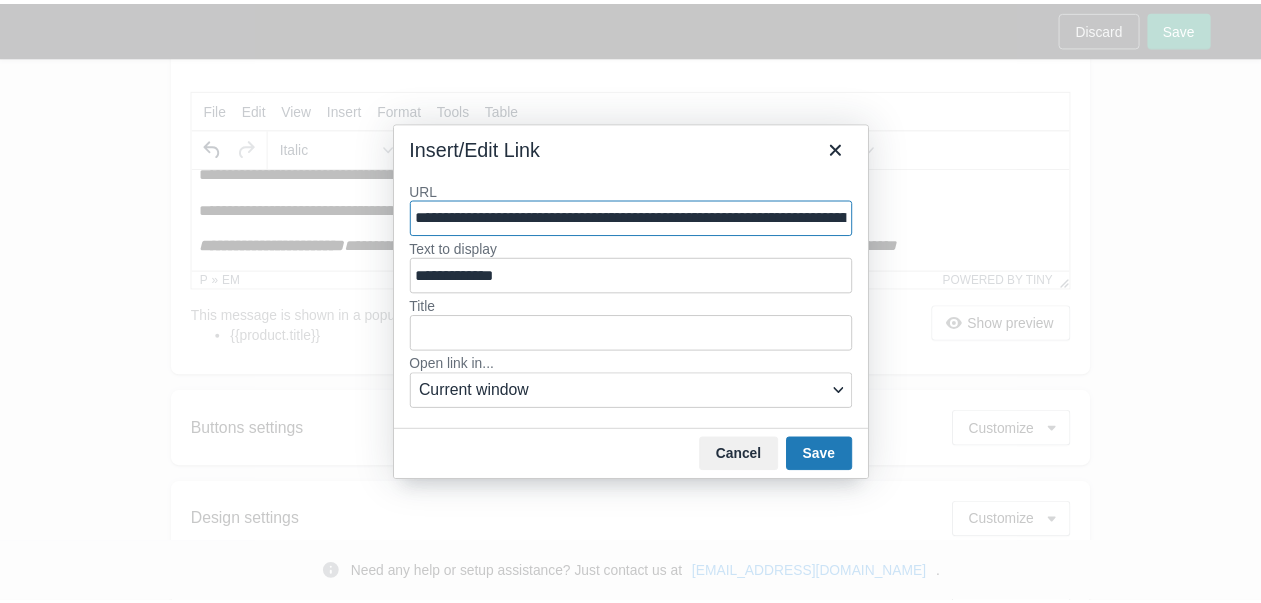 scroll, scrollTop: 0, scrollLeft: 453, axis: horizontal 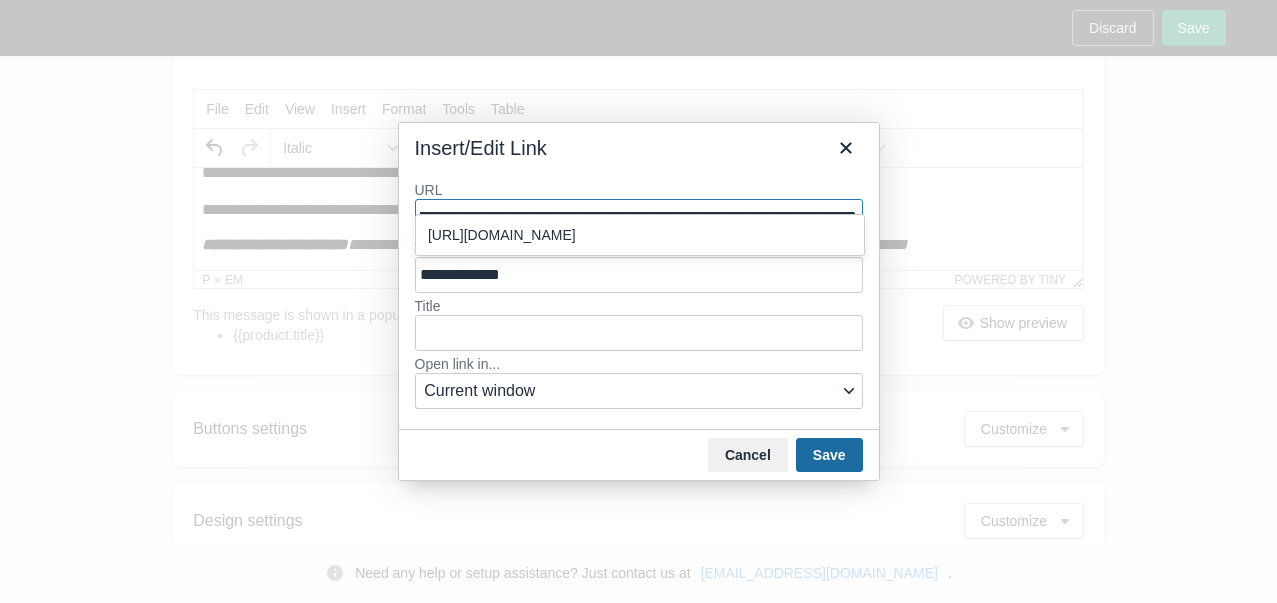 click on "Save" at bounding box center [829, 455] 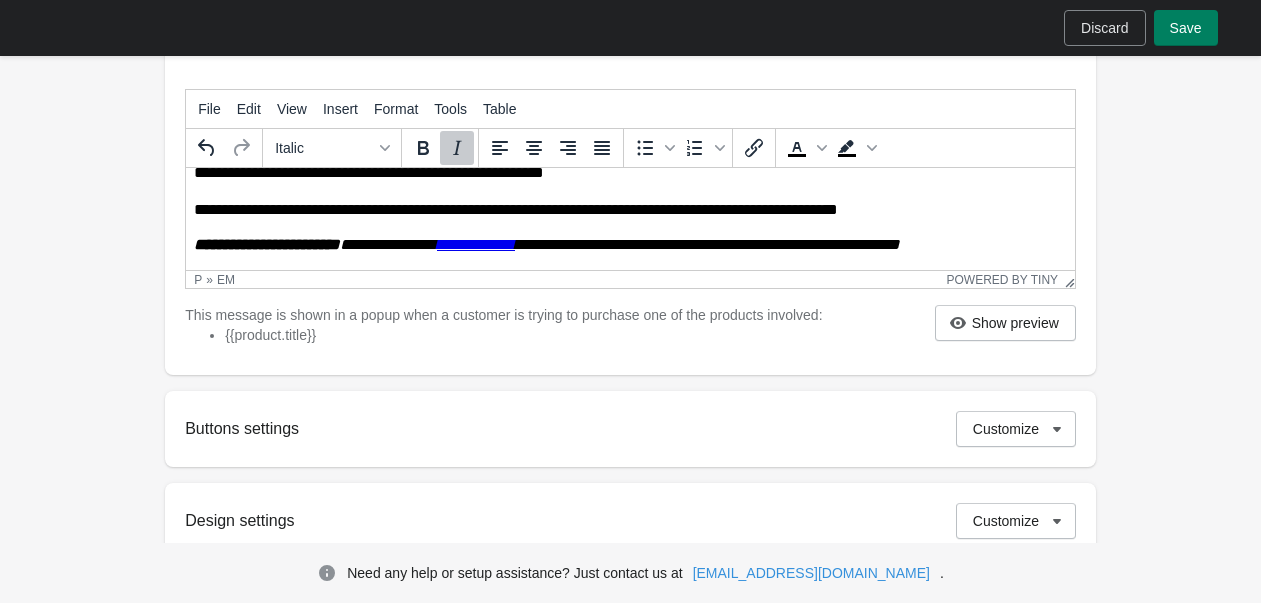 click on "**********" at bounding box center (630, 201) 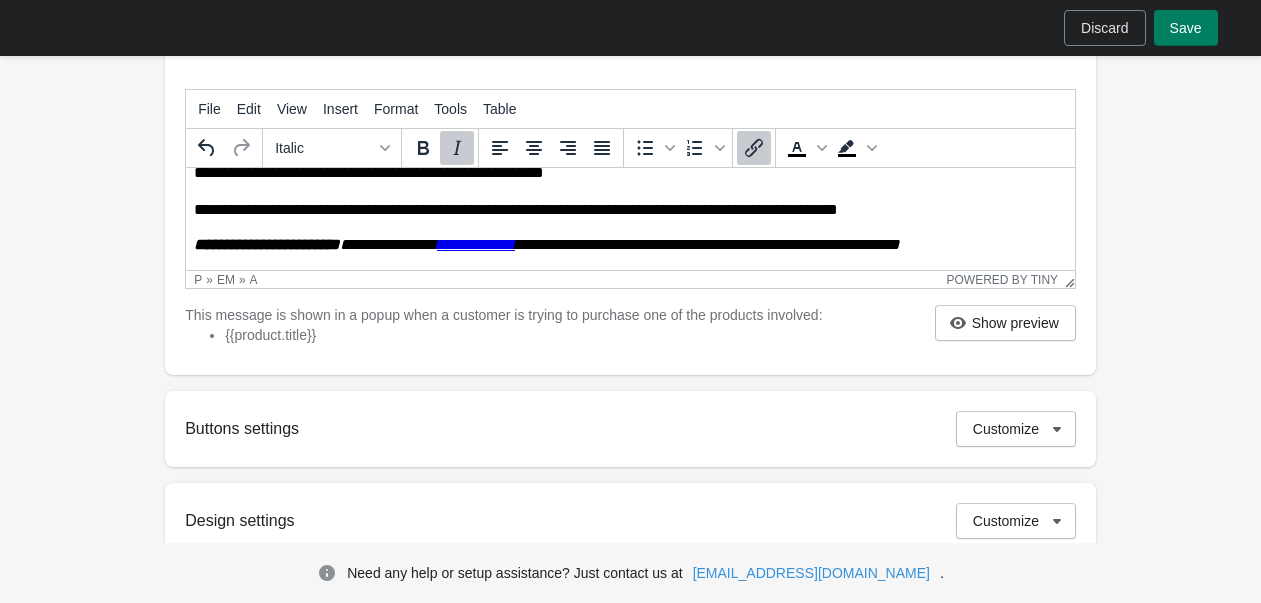 click on "**********" at bounding box center [476, 244] 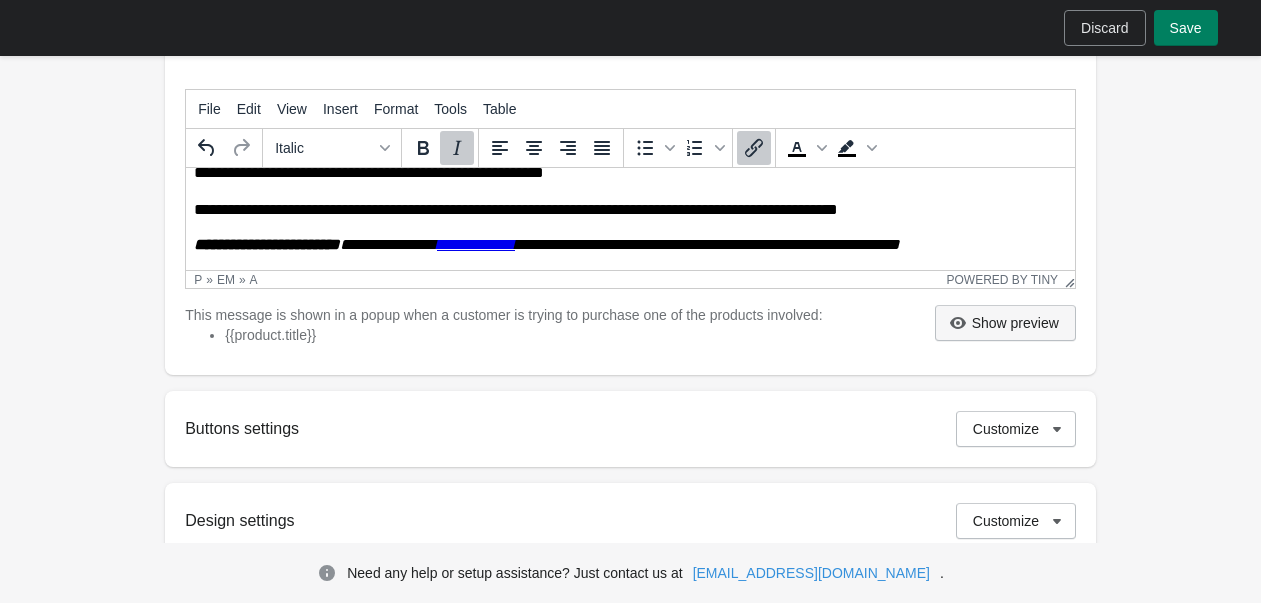 click on "Show preview" at bounding box center (1005, 323) 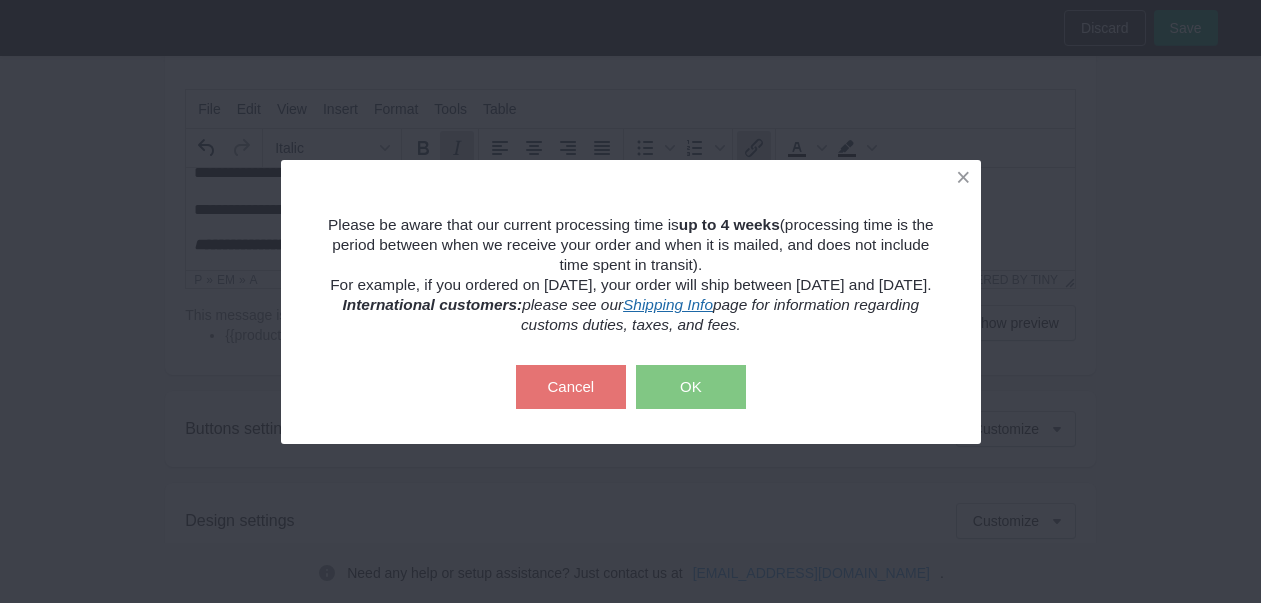 click on "Shipping Info" at bounding box center [668, 304] 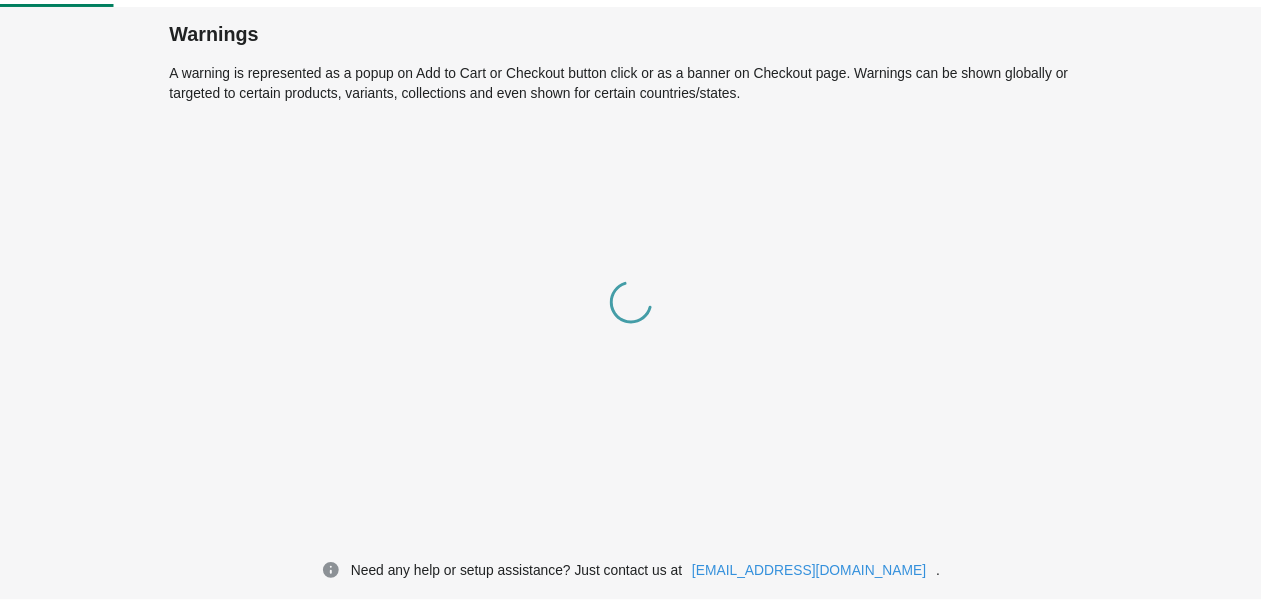 scroll, scrollTop: 0, scrollLeft: 0, axis: both 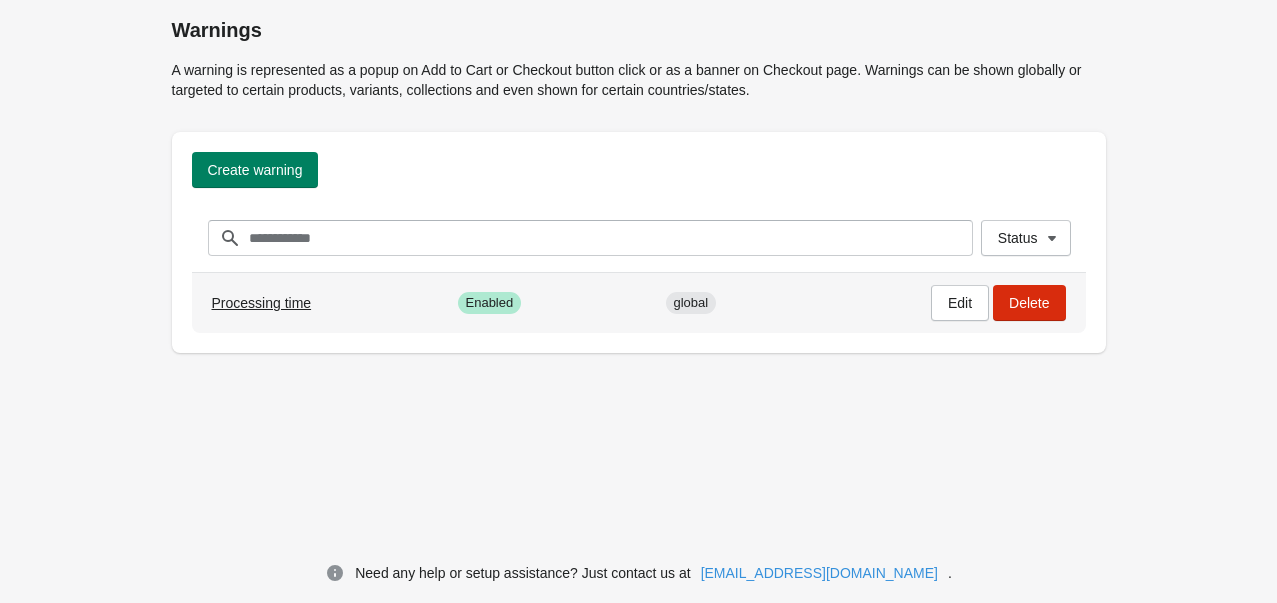 click on "Processing time" at bounding box center [262, 303] 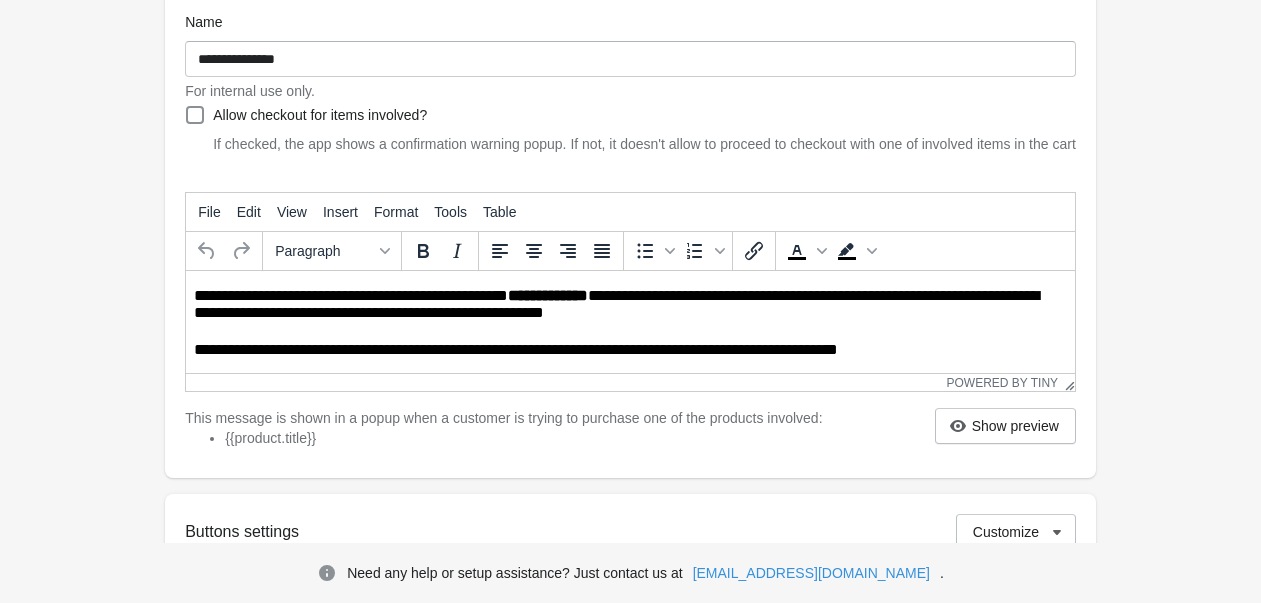 scroll, scrollTop: 2, scrollLeft: 0, axis: vertical 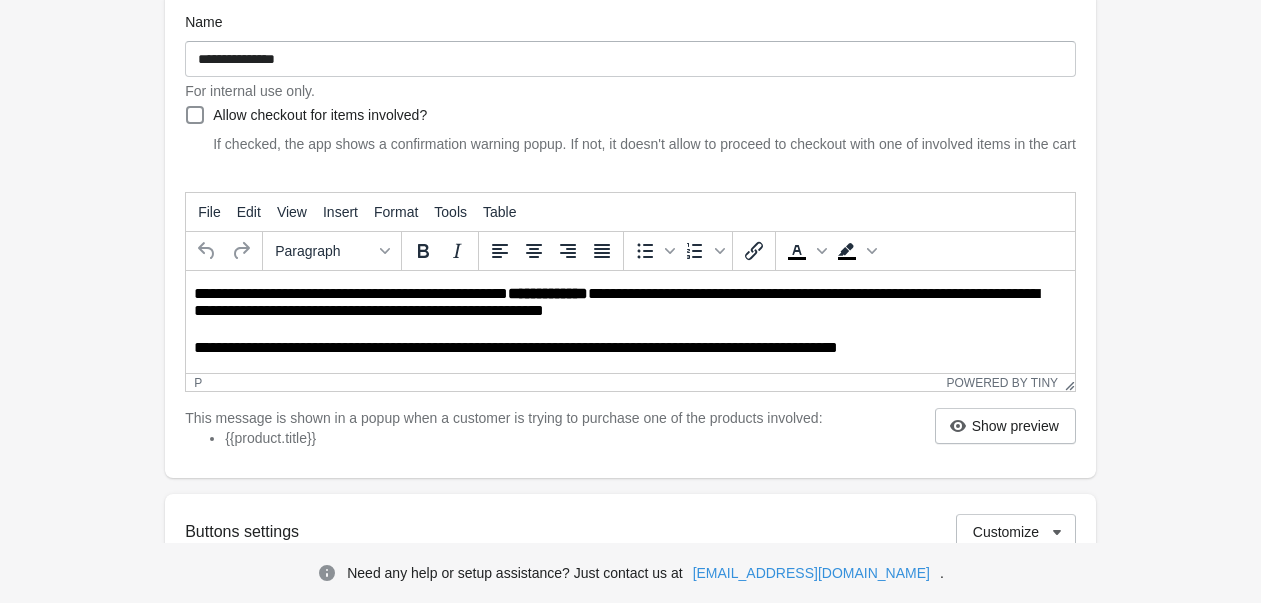 click on "**********" at bounding box center (624, 348) 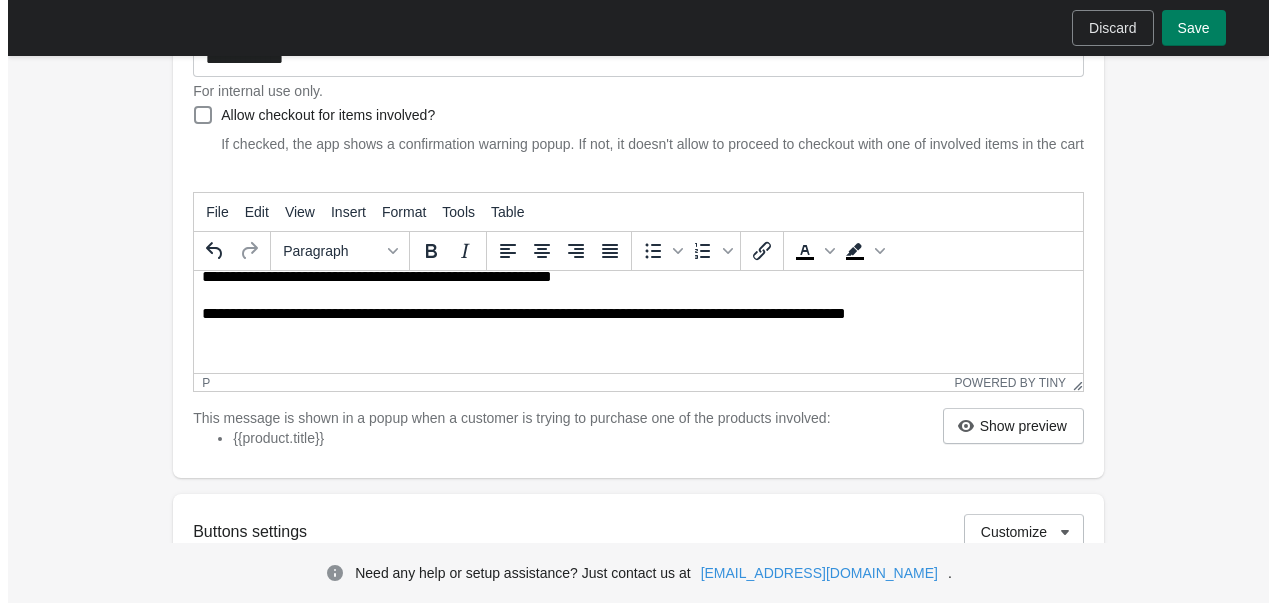 scroll, scrollTop: 37, scrollLeft: 0, axis: vertical 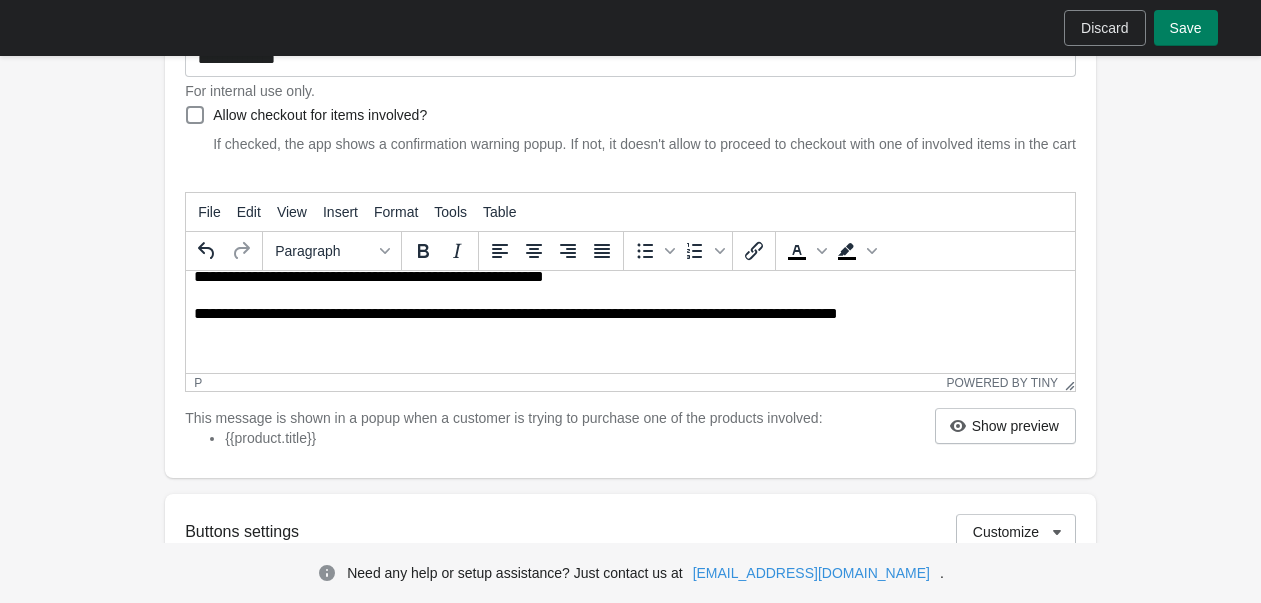 type 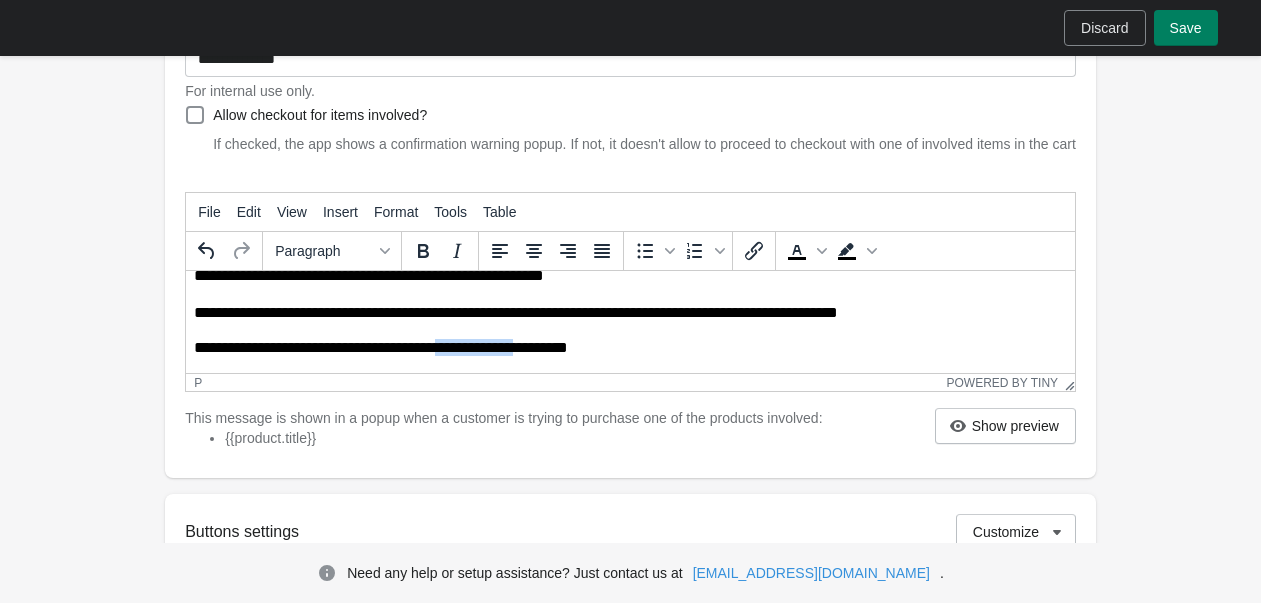 drag, startPoint x: 534, startPoint y: 347, endPoint x: 449, endPoint y: 349, distance: 85.02353 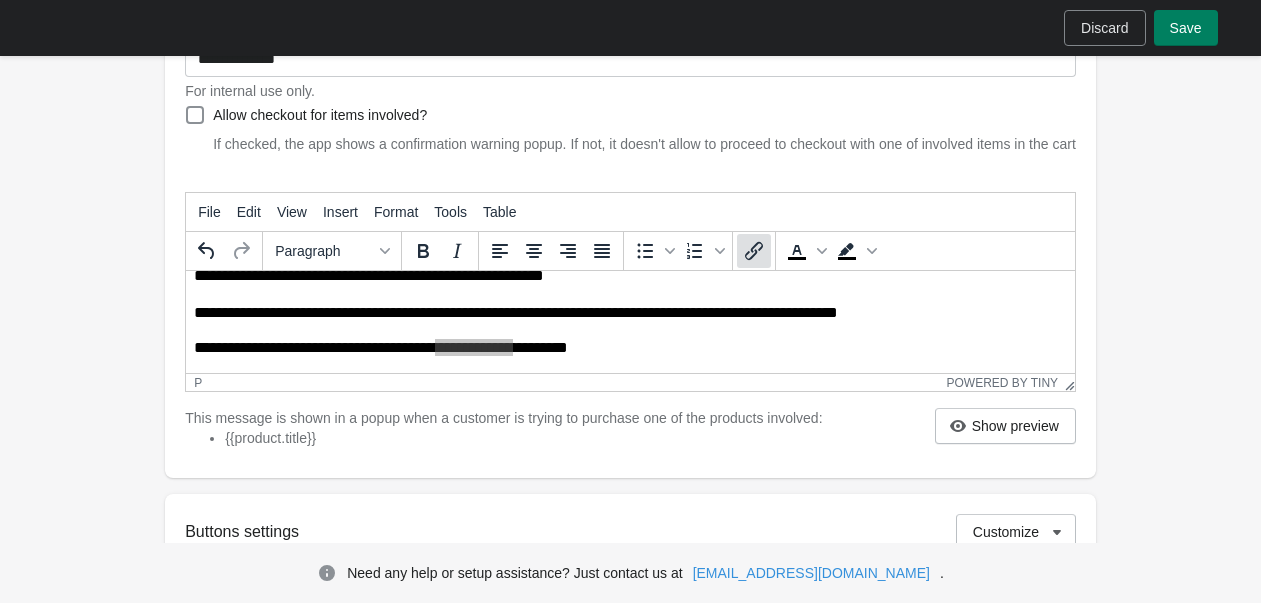 click 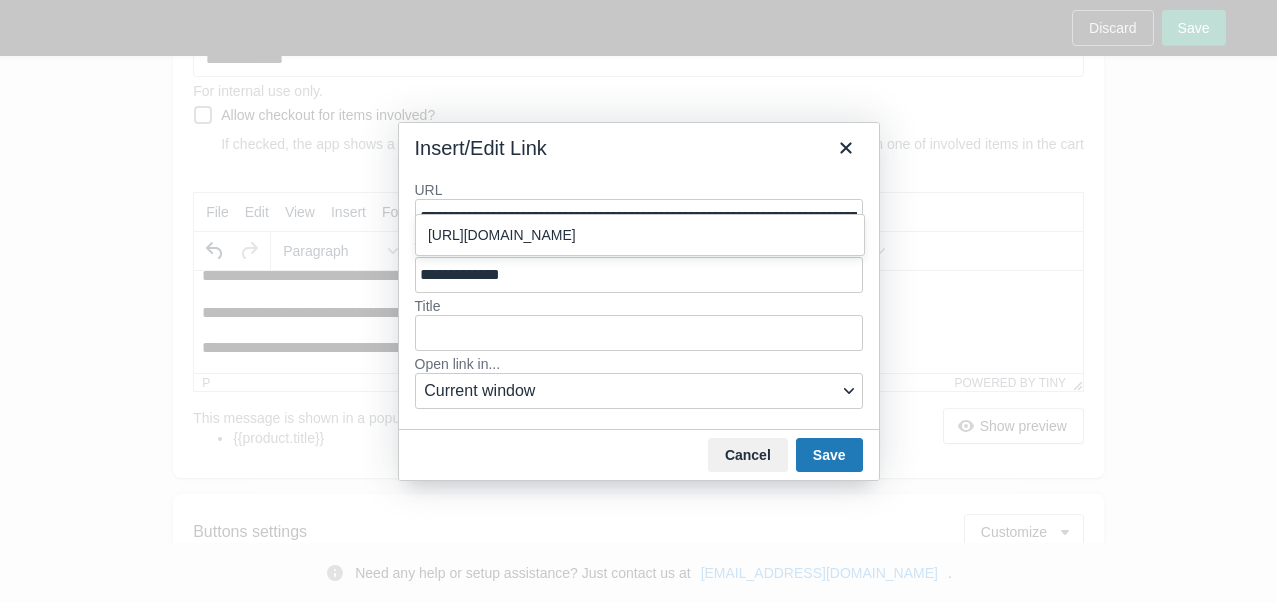 scroll, scrollTop: 0, scrollLeft: 453, axis: horizontal 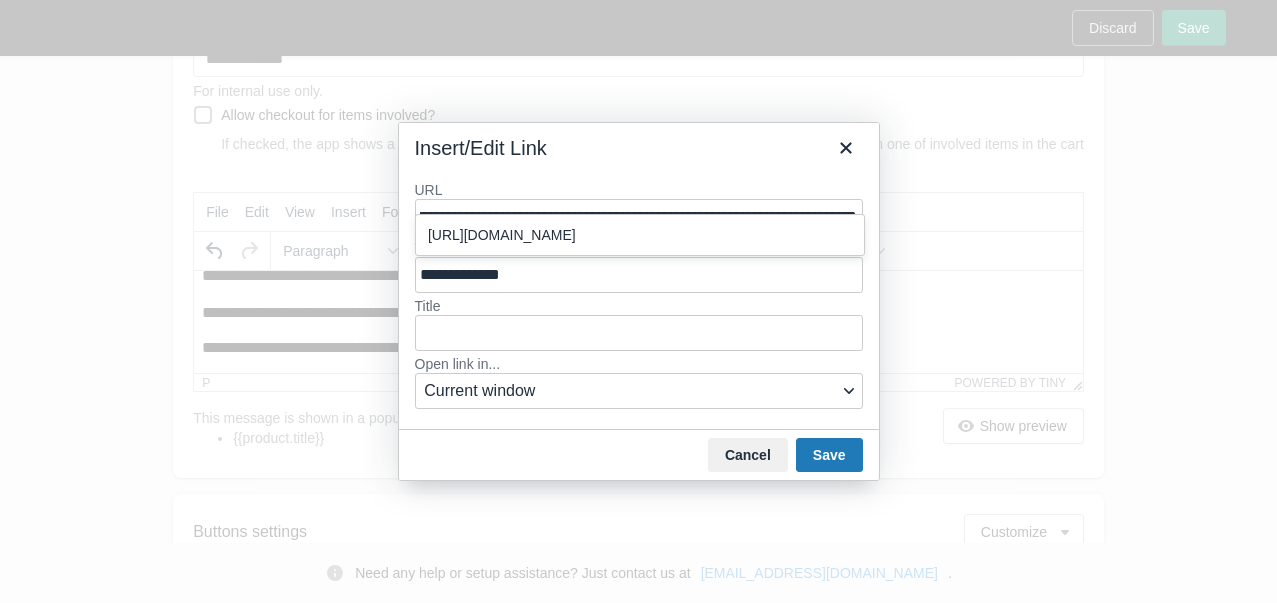 type on "**********" 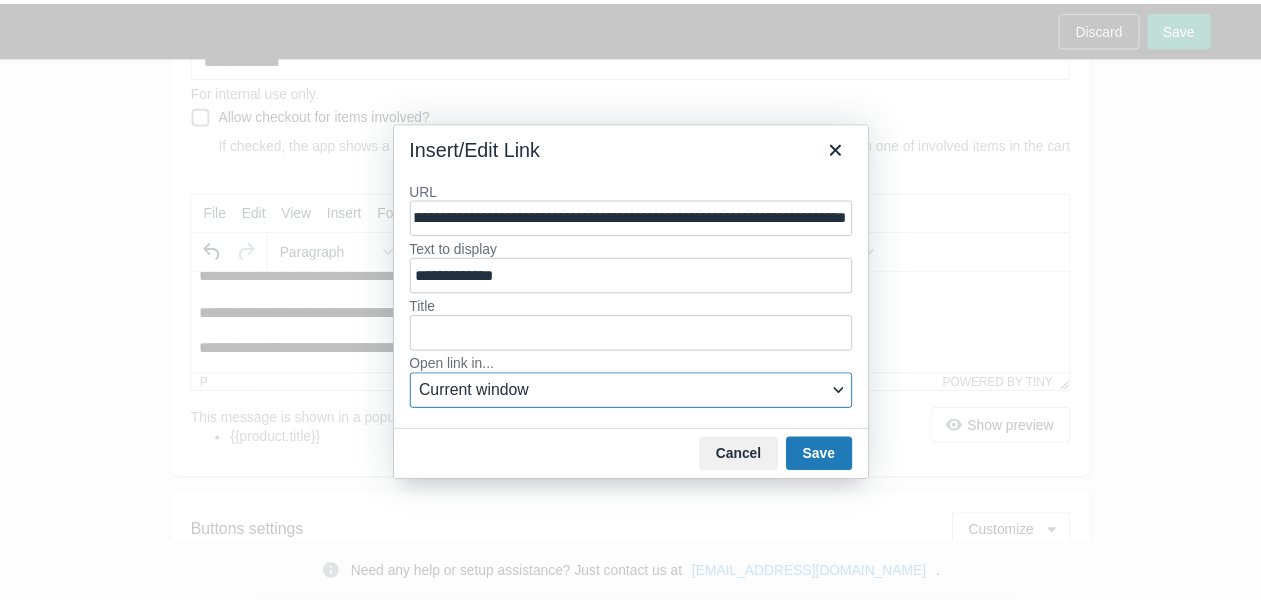 scroll, scrollTop: 0, scrollLeft: 0, axis: both 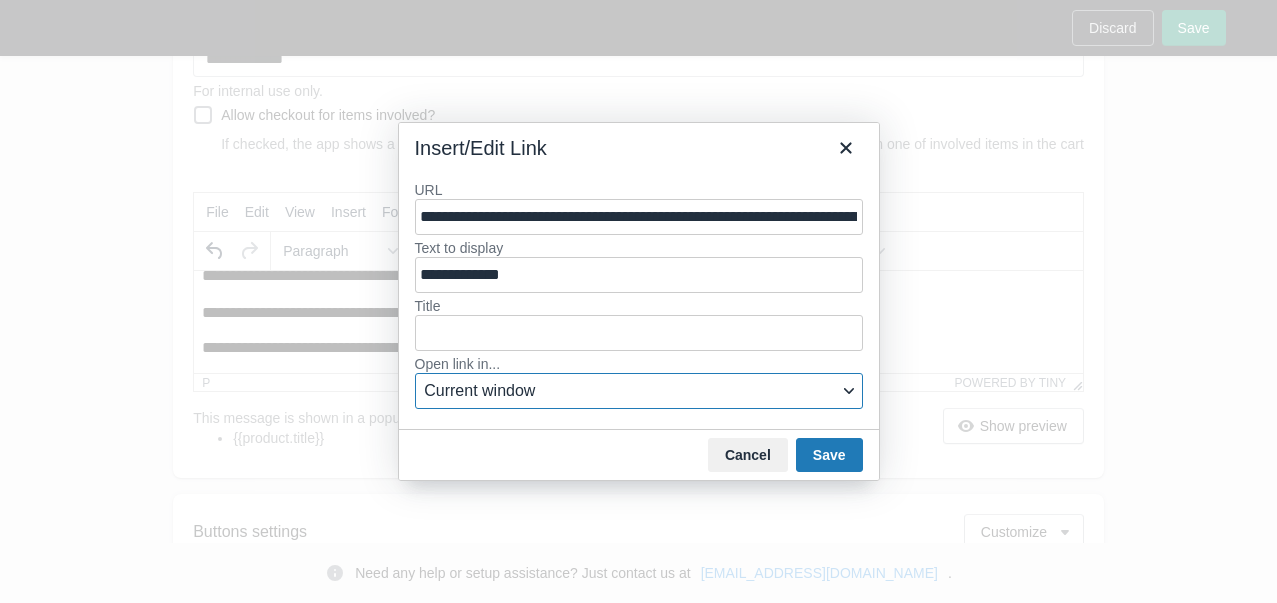 click on "Current window" at bounding box center [630, 391] 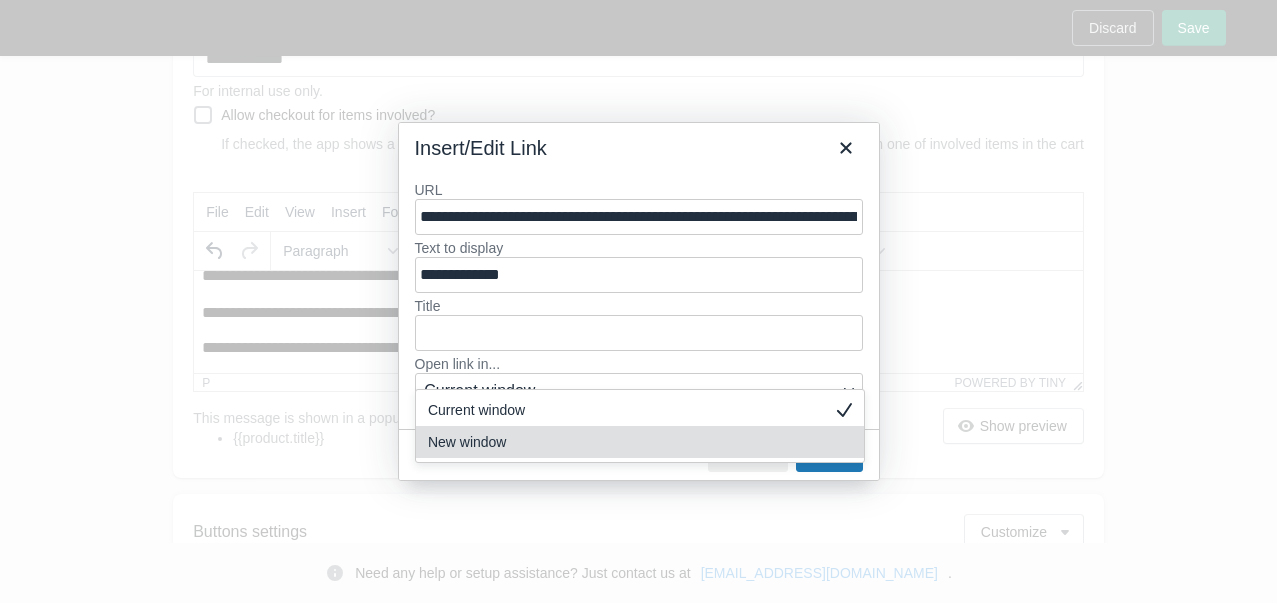 click on "New window" at bounding box center [626, 442] 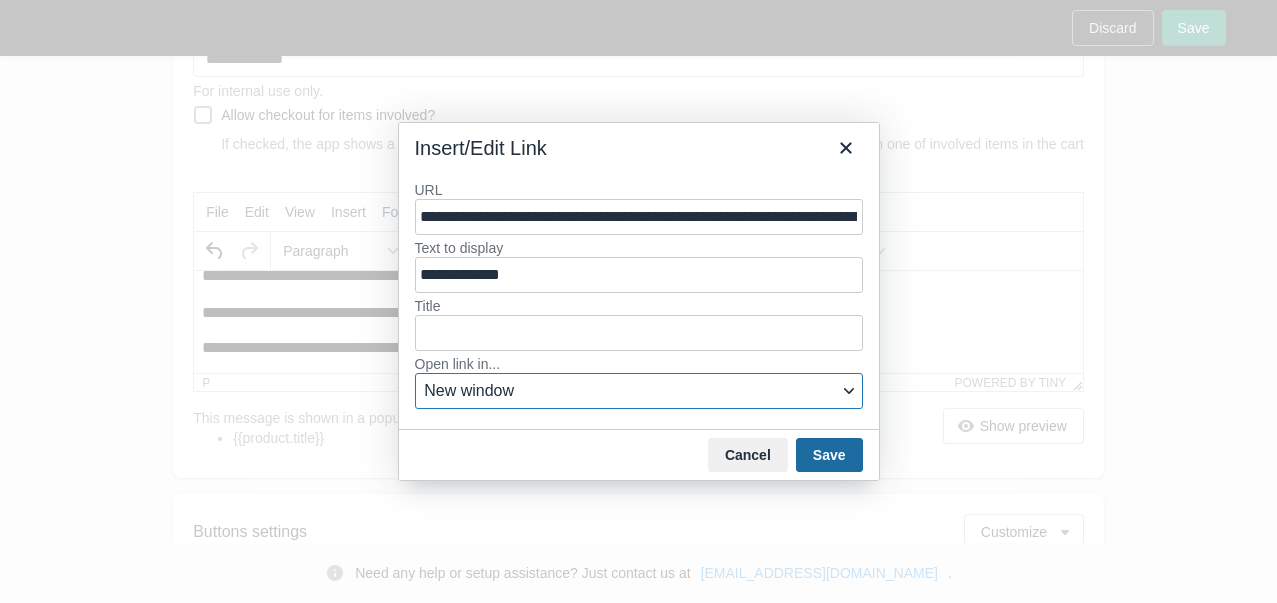 click on "Save" at bounding box center [829, 455] 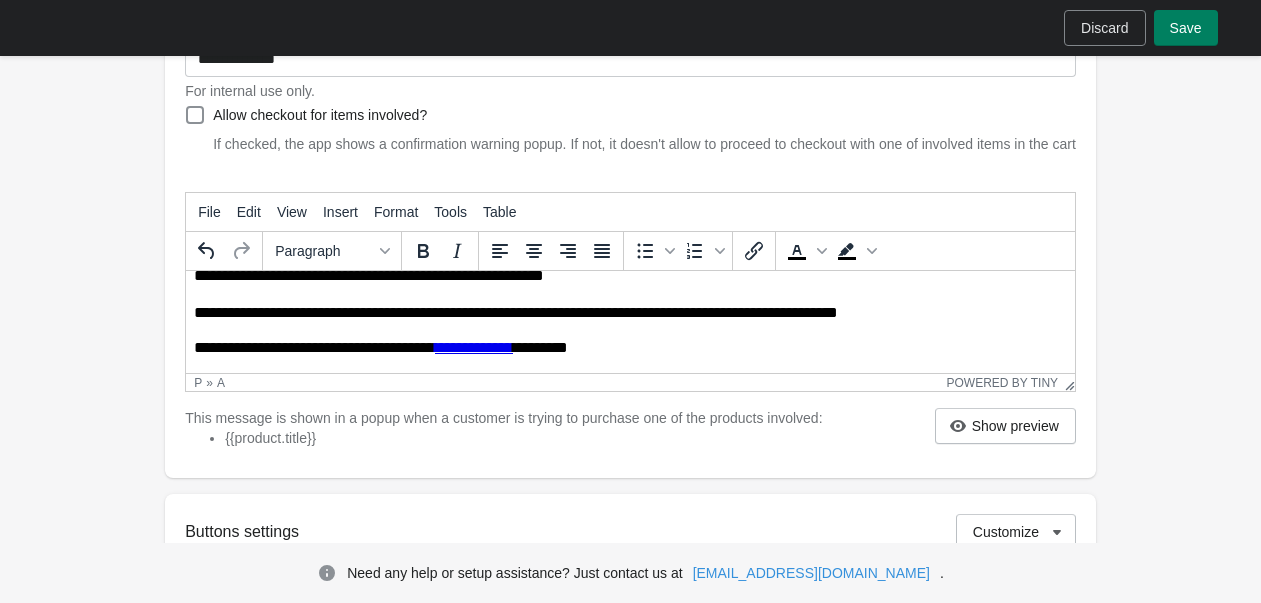 click on "**********" at bounding box center (624, 348) 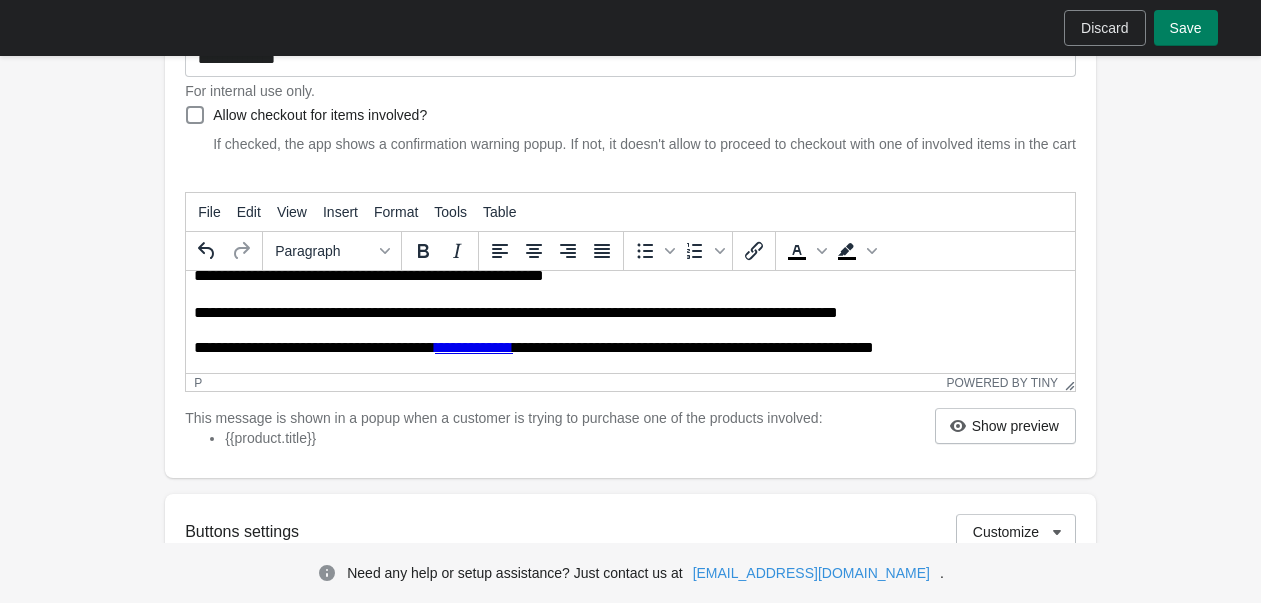 click on "**********" at bounding box center (624, 348) 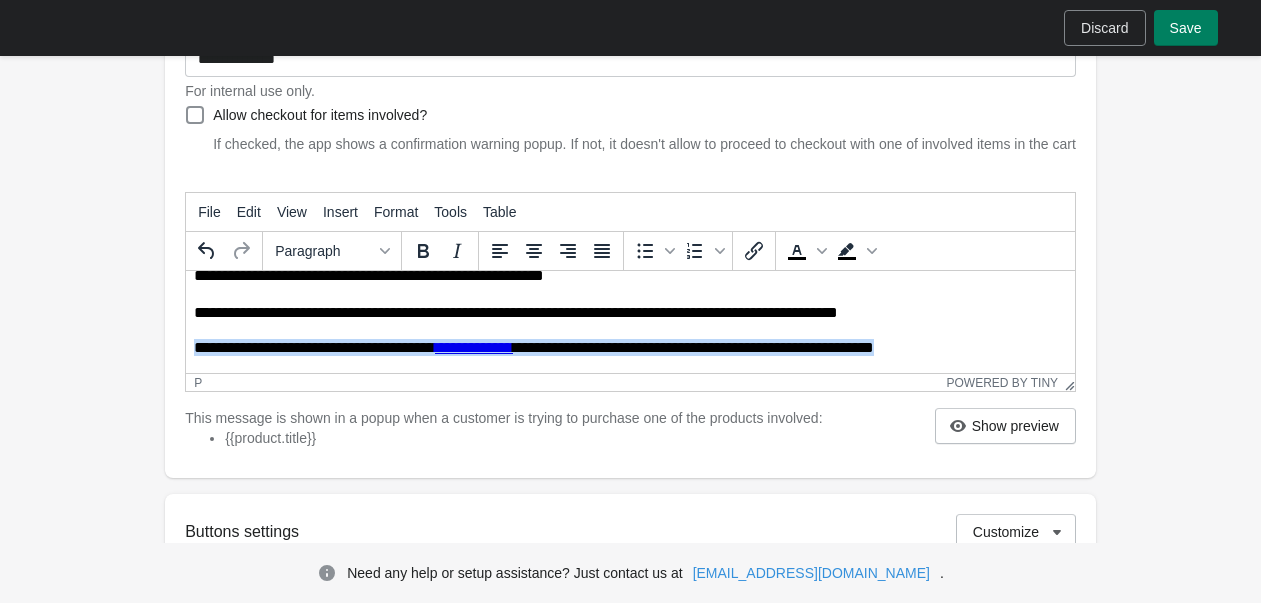 drag, startPoint x: 194, startPoint y: 346, endPoint x: 1241, endPoint y: 675, distance: 1097.4744 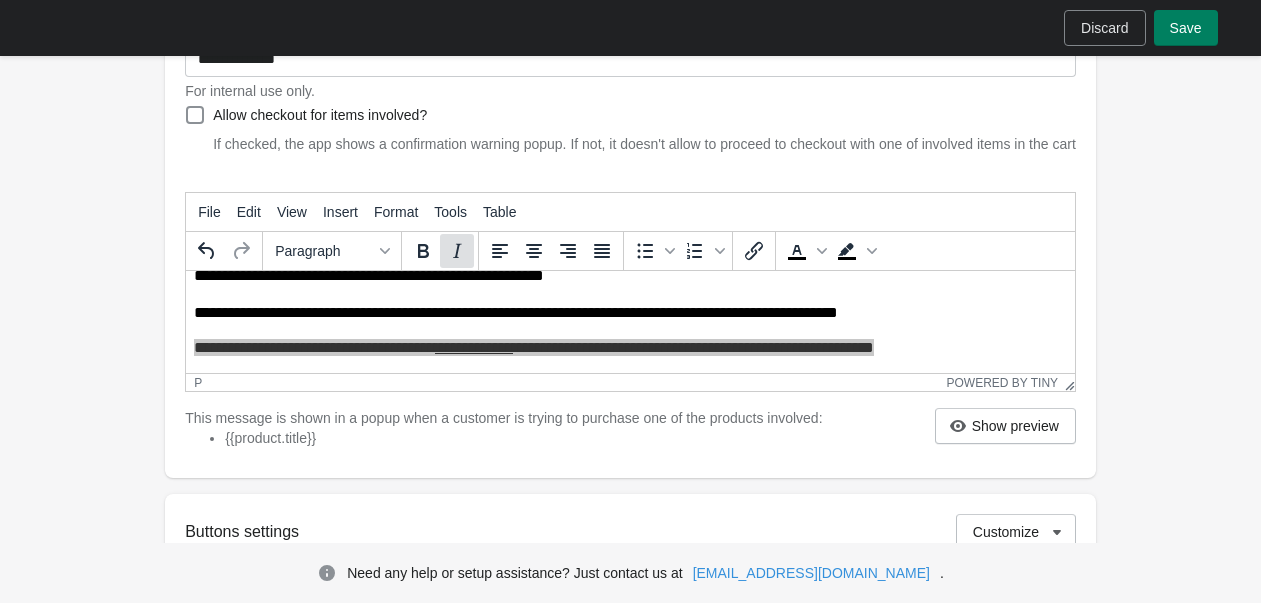 click 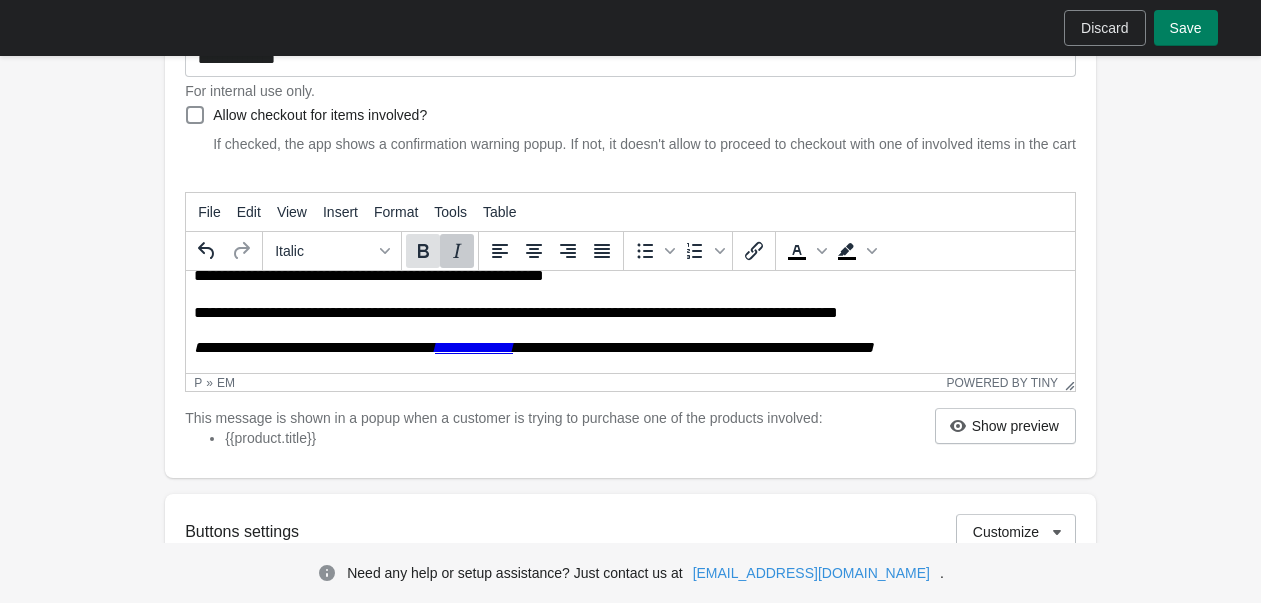click 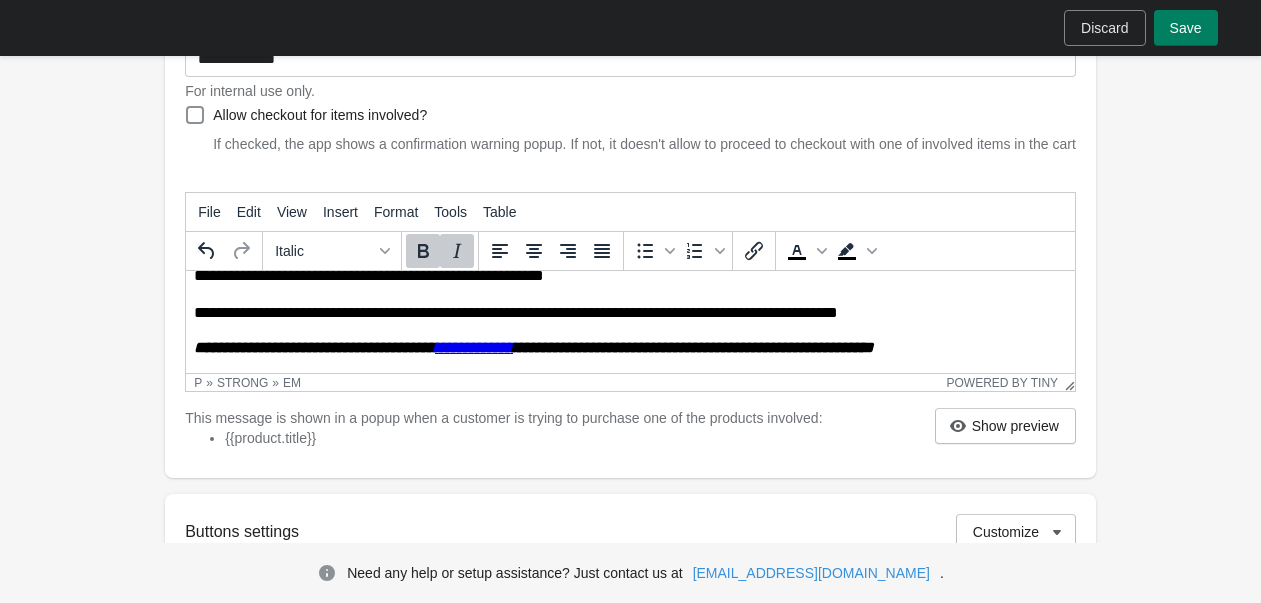 click on "**********" at bounding box center [630, 304] 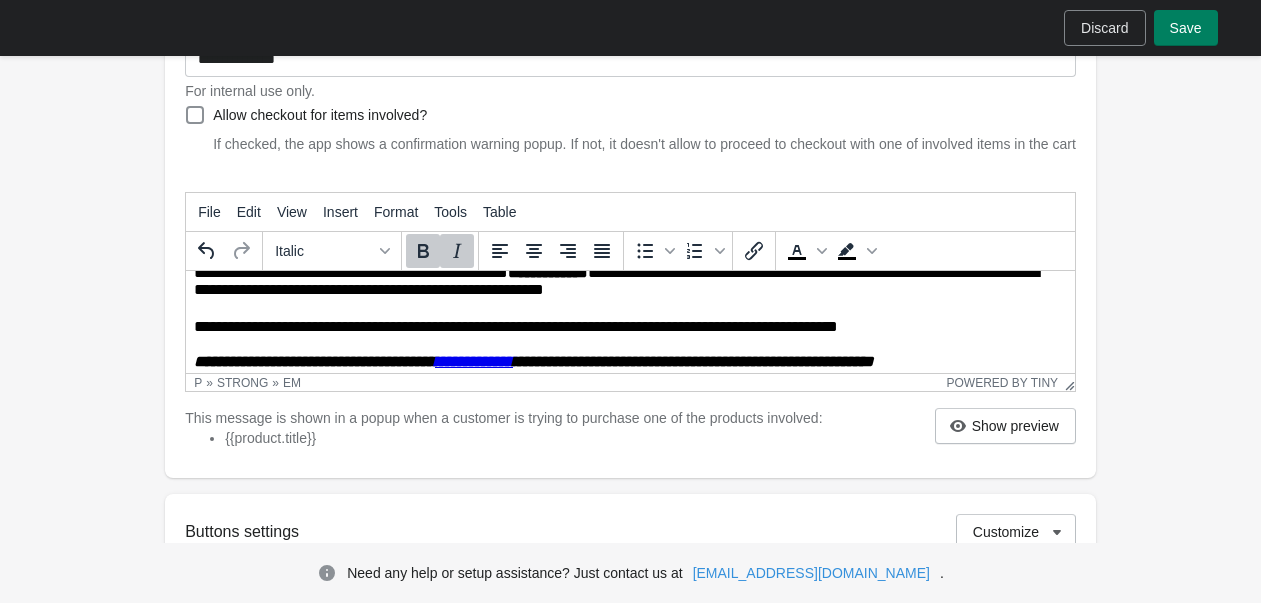 scroll, scrollTop: 37, scrollLeft: 0, axis: vertical 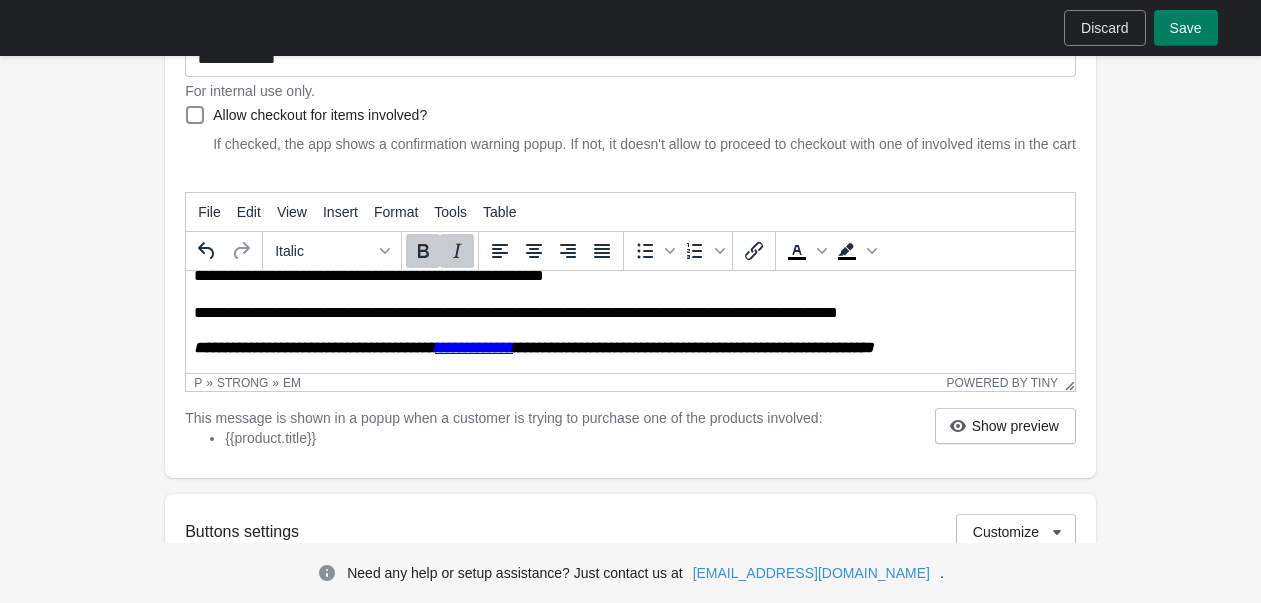 click on "**********" at bounding box center [624, 313] 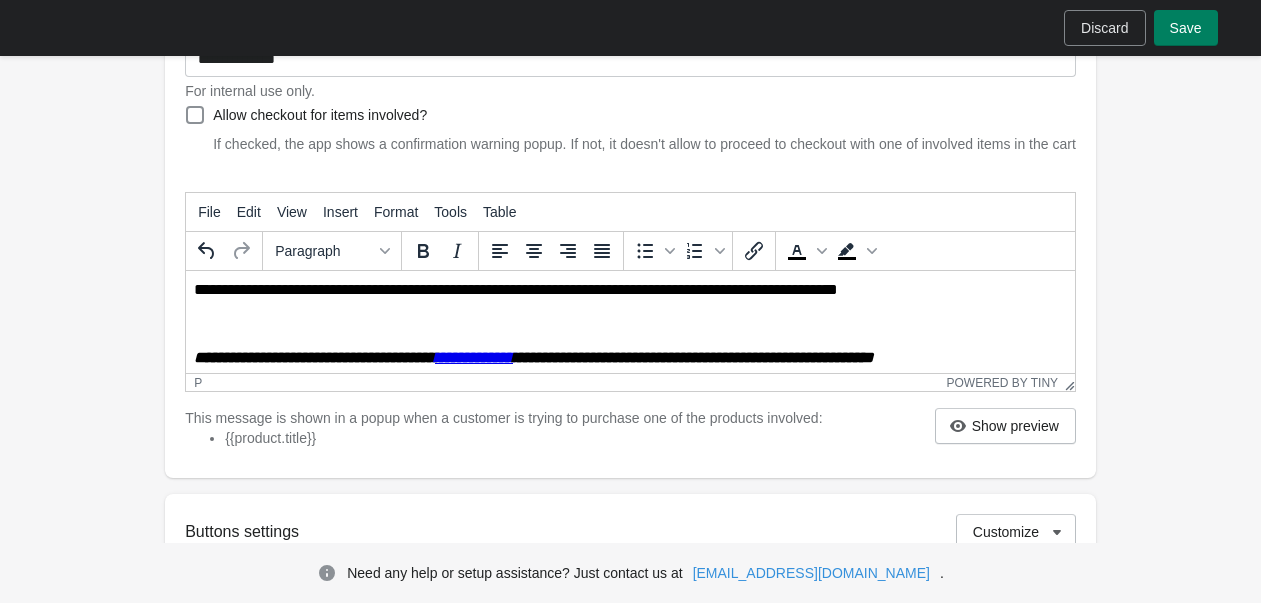 scroll, scrollTop: 72, scrollLeft: 0, axis: vertical 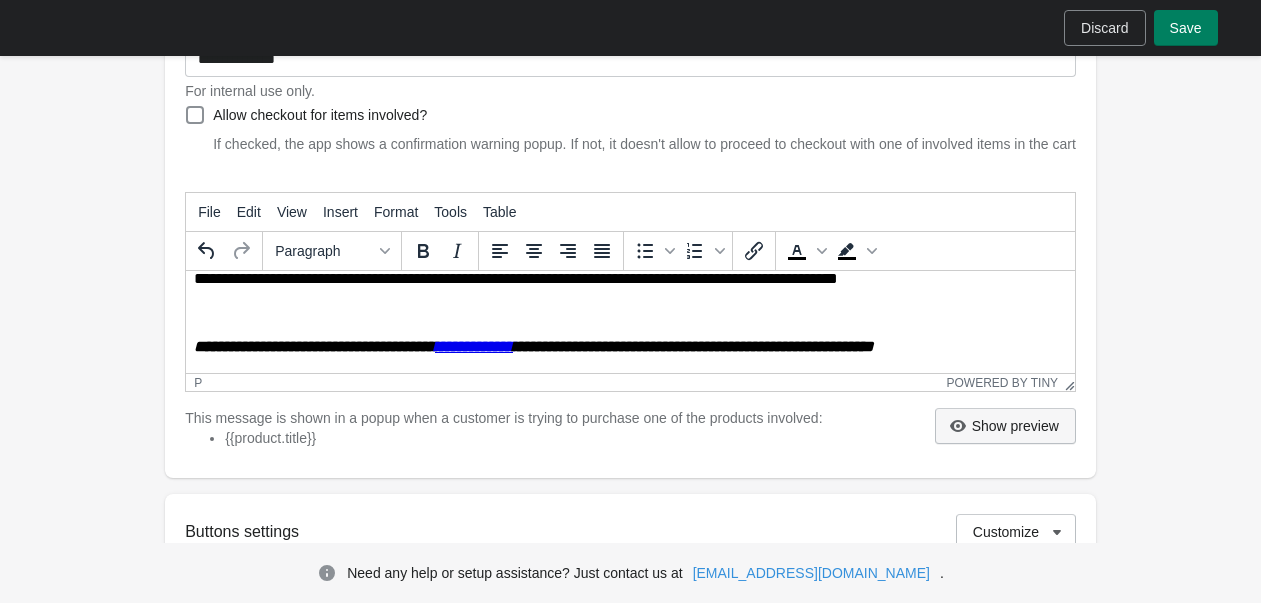 click on "Show preview" at bounding box center (1005, 426) 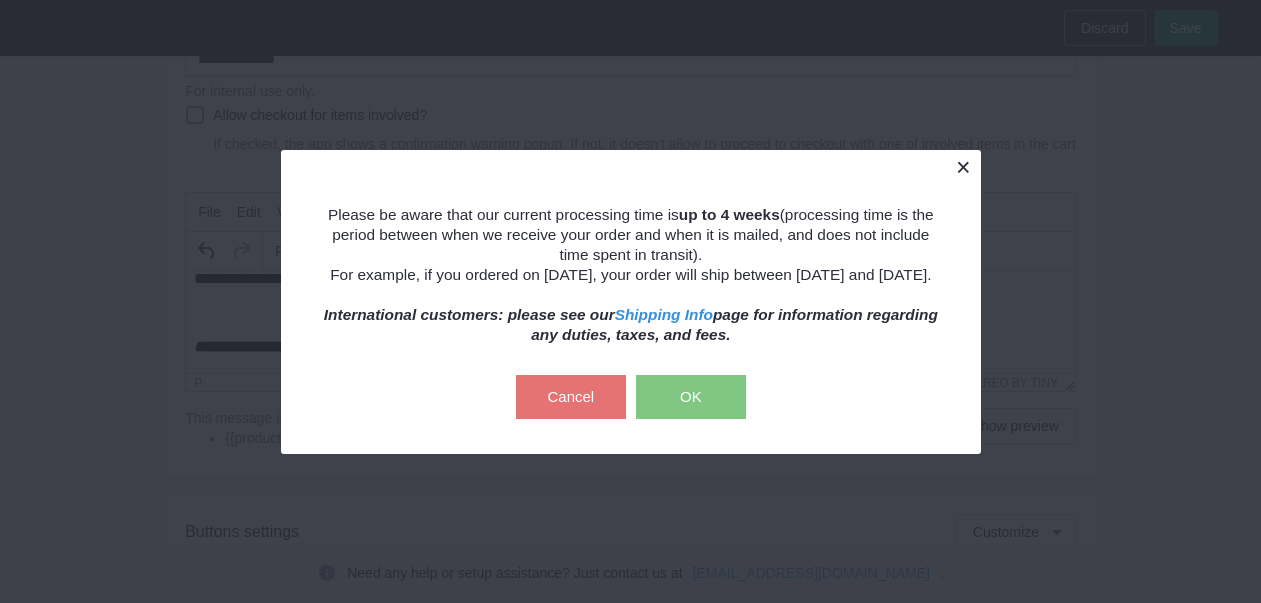 click at bounding box center [963, 167] 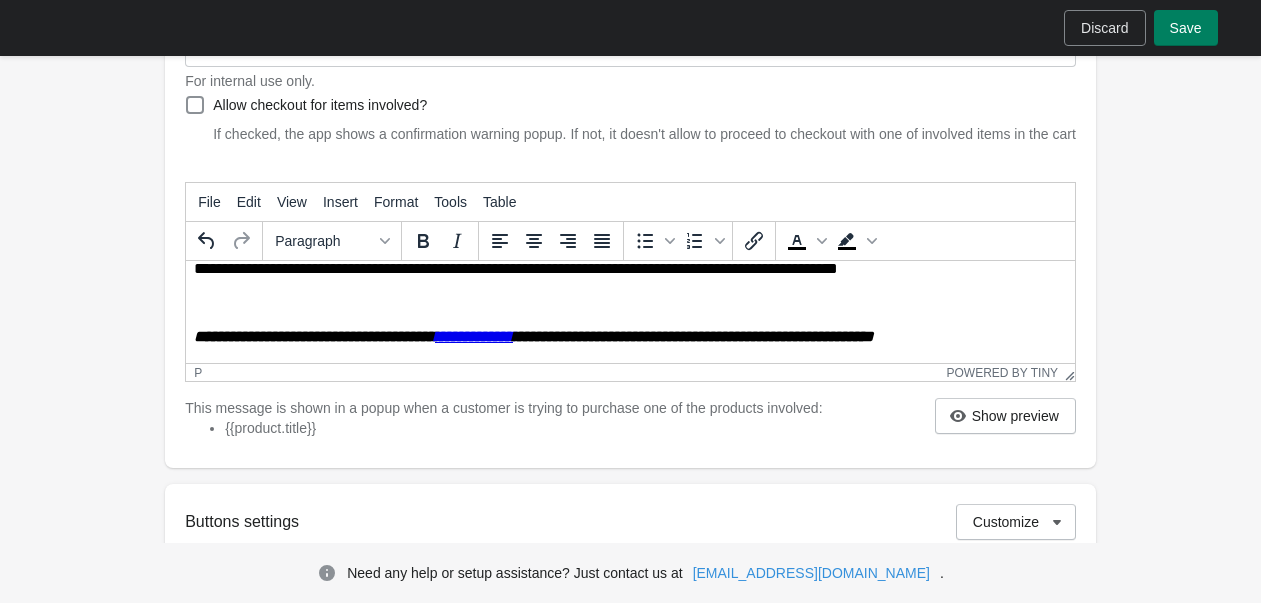 scroll, scrollTop: 305, scrollLeft: 0, axis: vertical 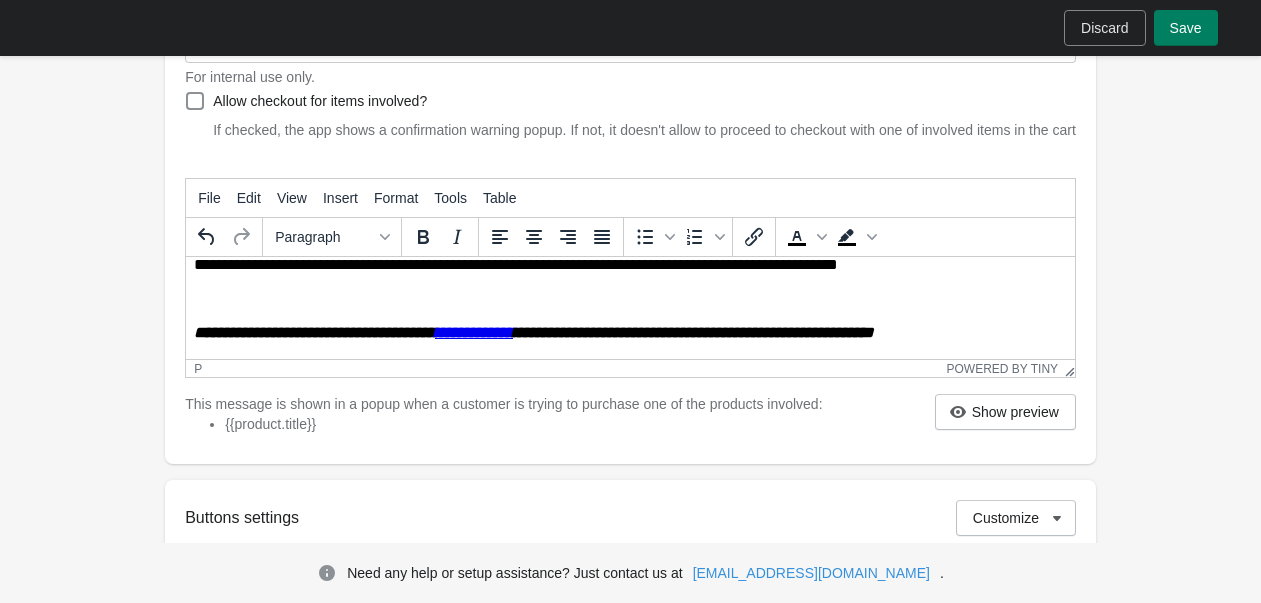 click on "**********" at bounding box center [534, 332] 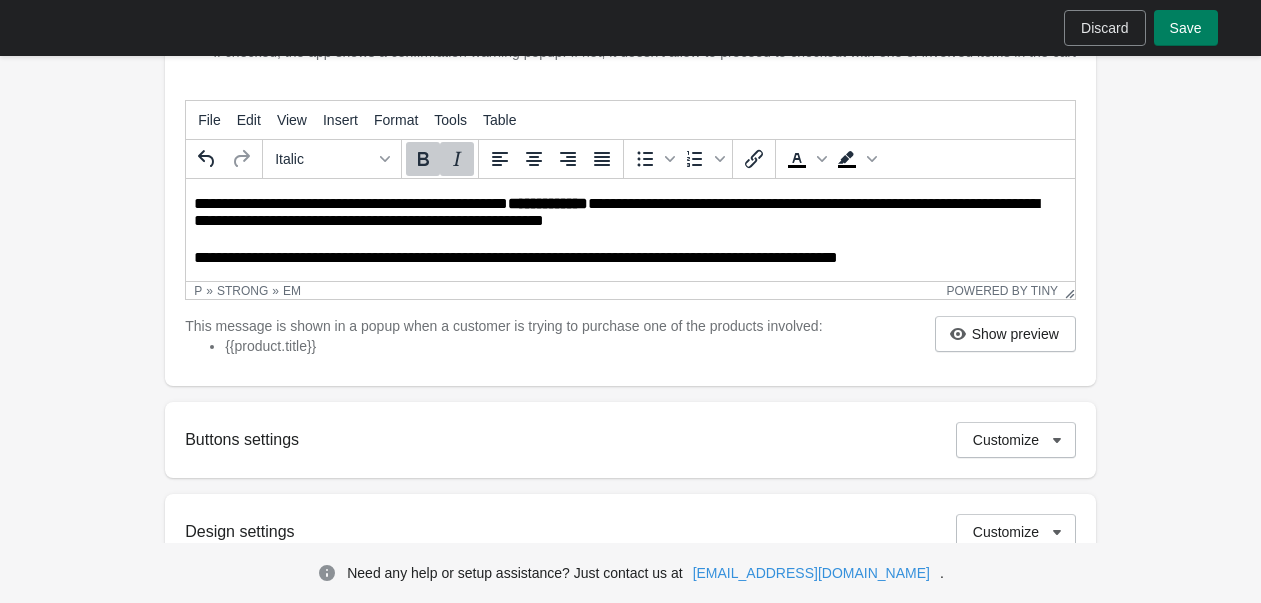 scroll, scrollTop: 72, scrollLeft: 0, axis: vertical 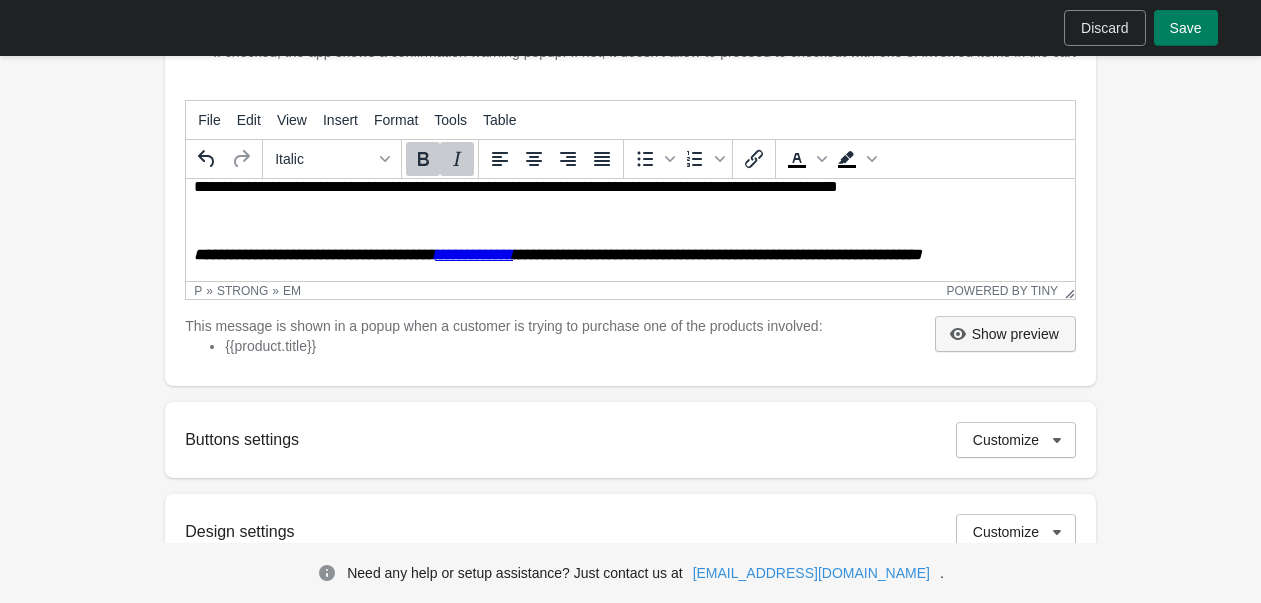 click on "Show preview" at bounding box center [1015, 334] 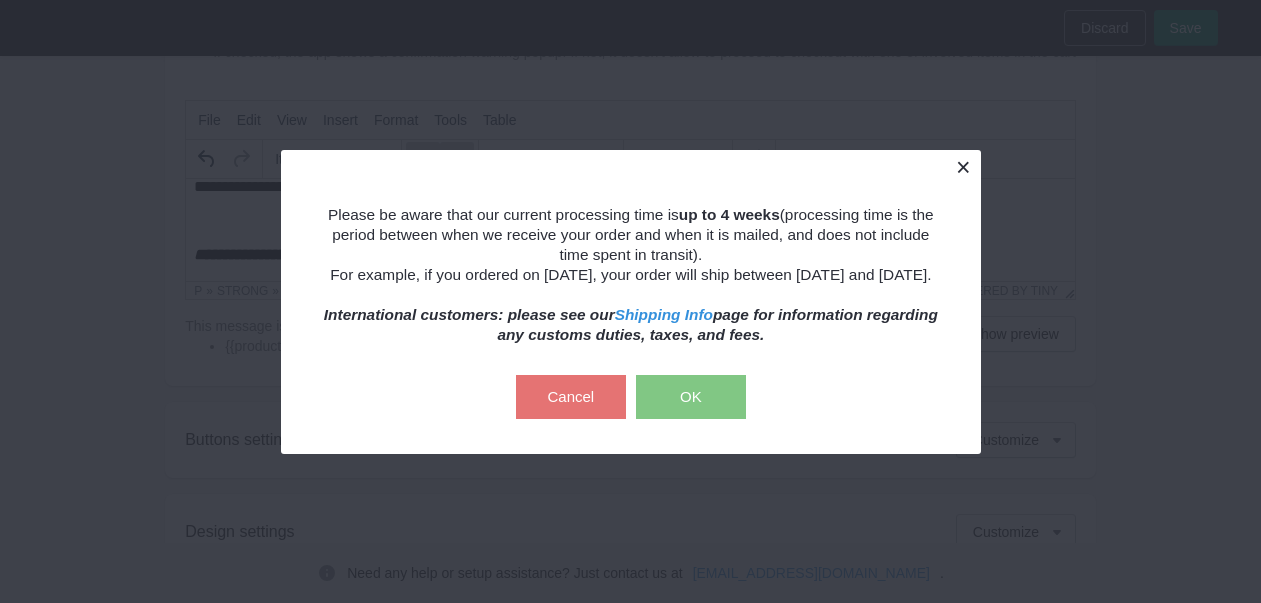 click at bounding box center [963, 167] 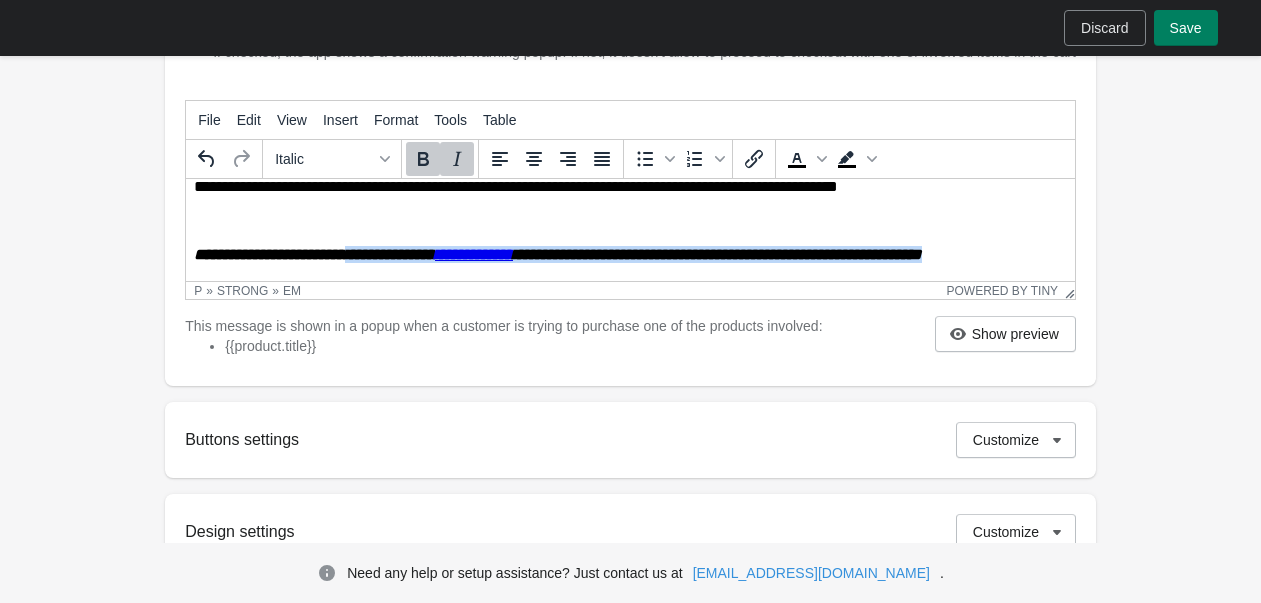 drag, startPoint x: 362, startPoint y: 256, endPoint x: 1104, endPoint y: 279, distance: 742.3564 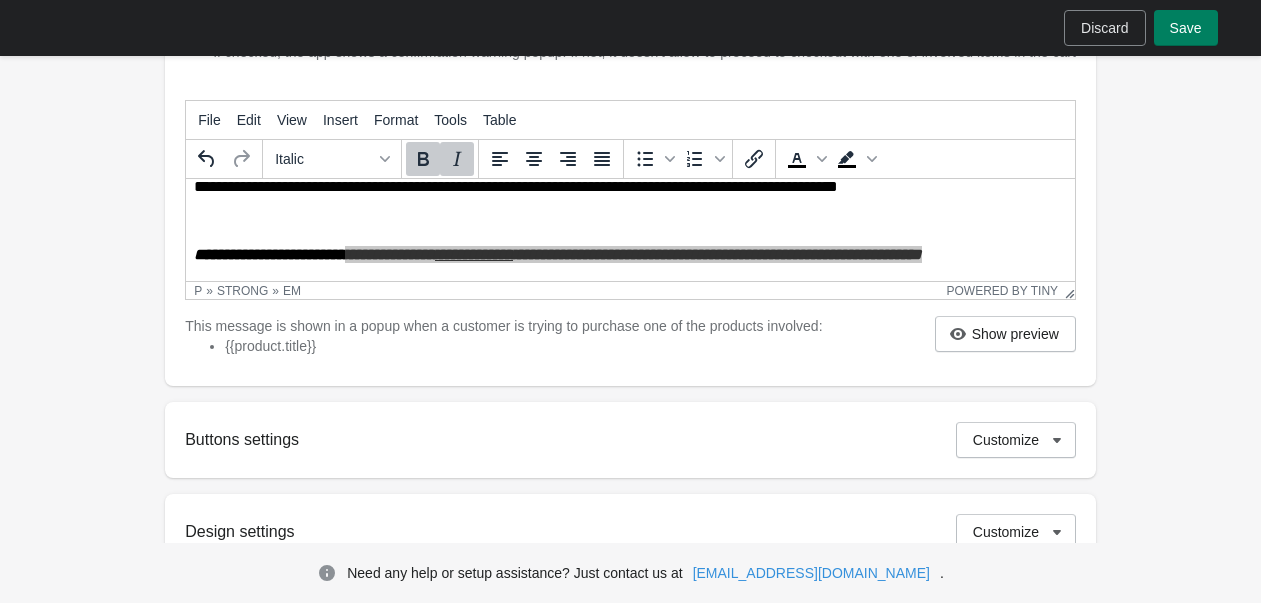 click 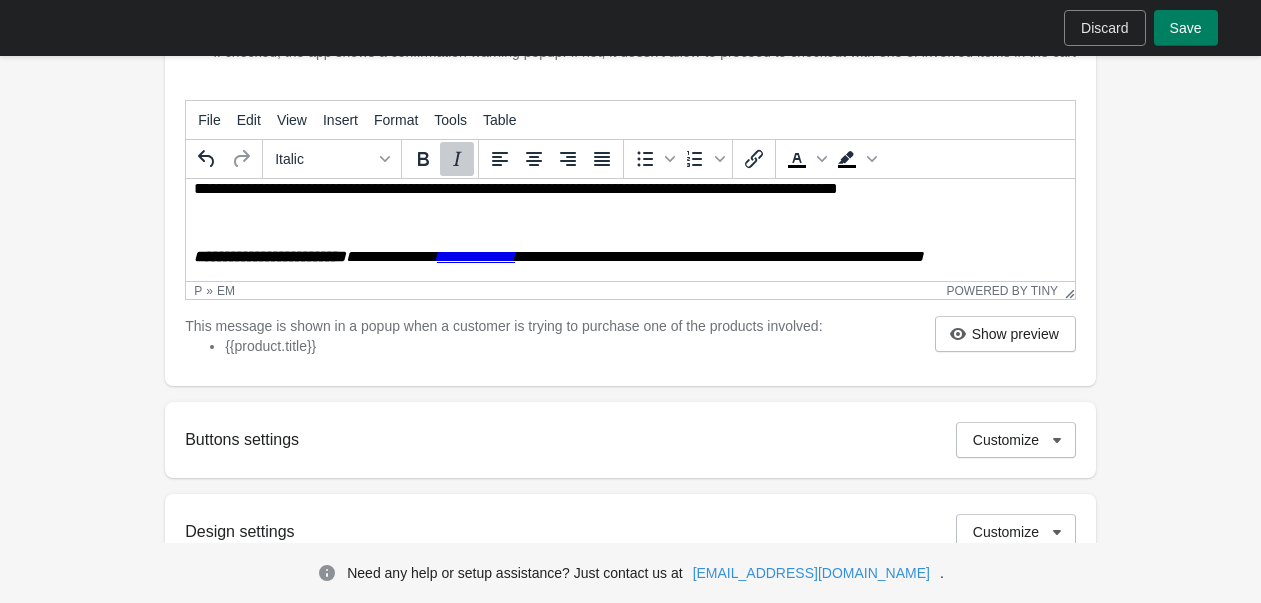 click on "**********" at bounding box center (630, 195) 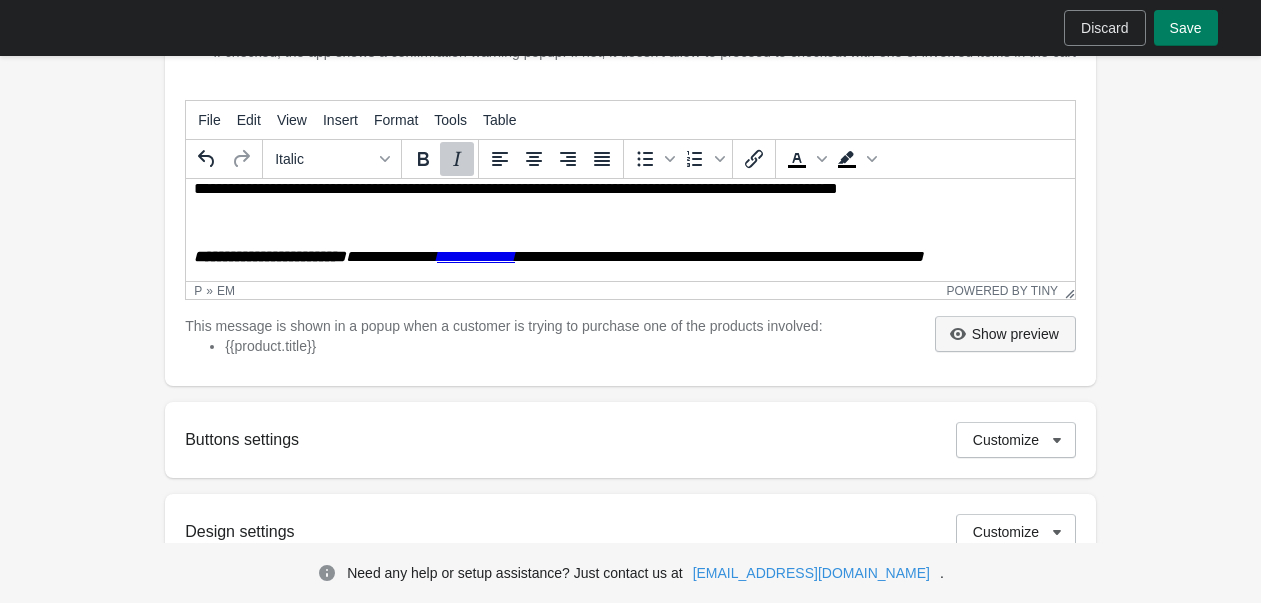 click on "Show preview" at bounding box center [1015, 334] 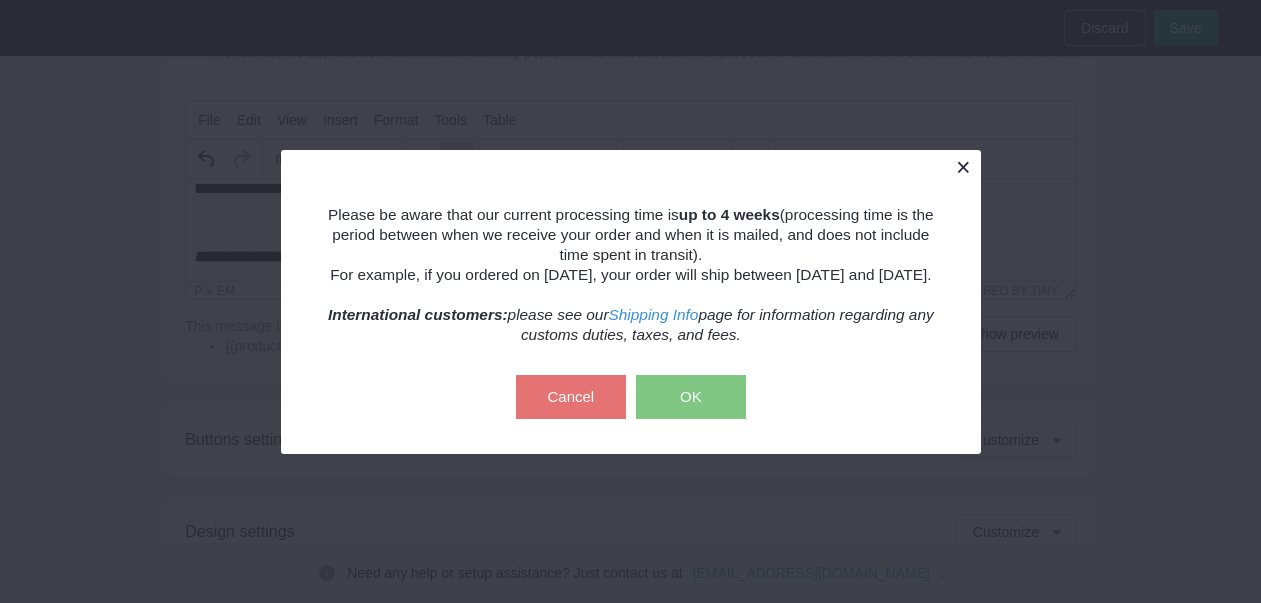 click at bounding box center [963, 167] 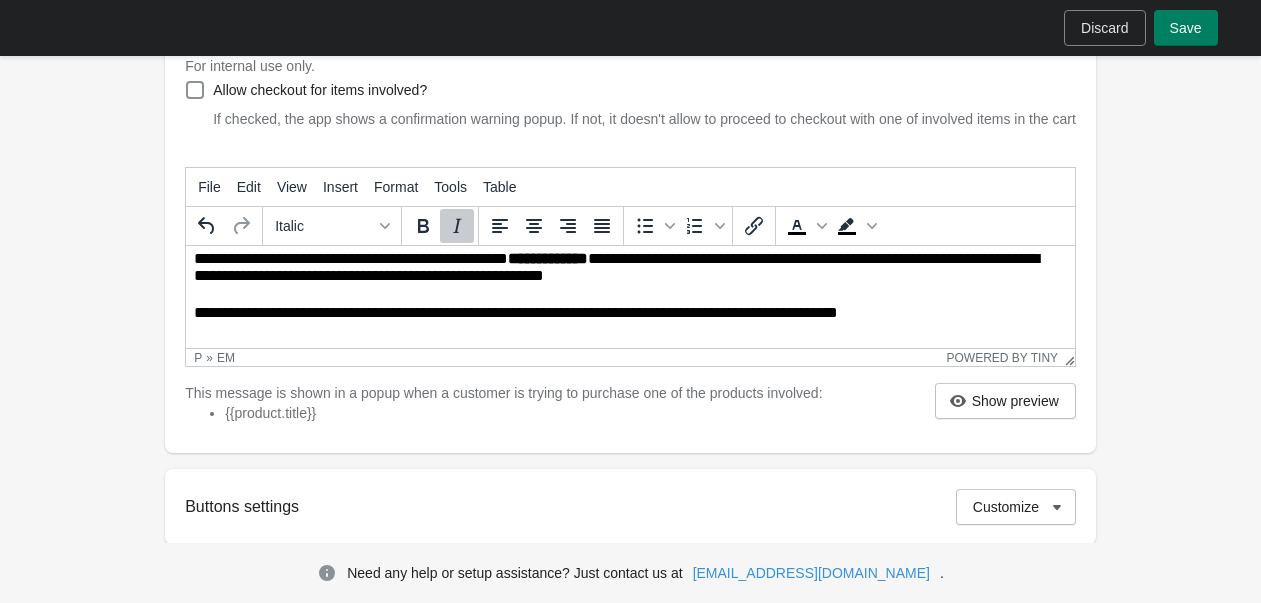 scroll, scrollTop: 11, scrollLeft: 0, axis: vertical 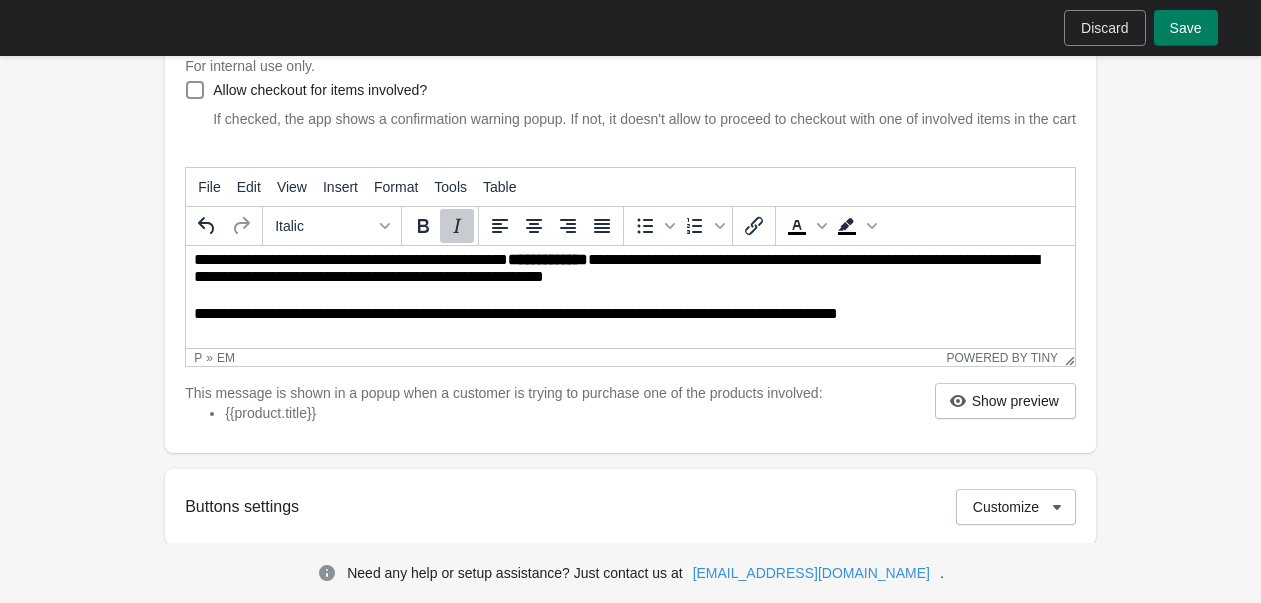 click on "**********" at bounding box center (624, 270) 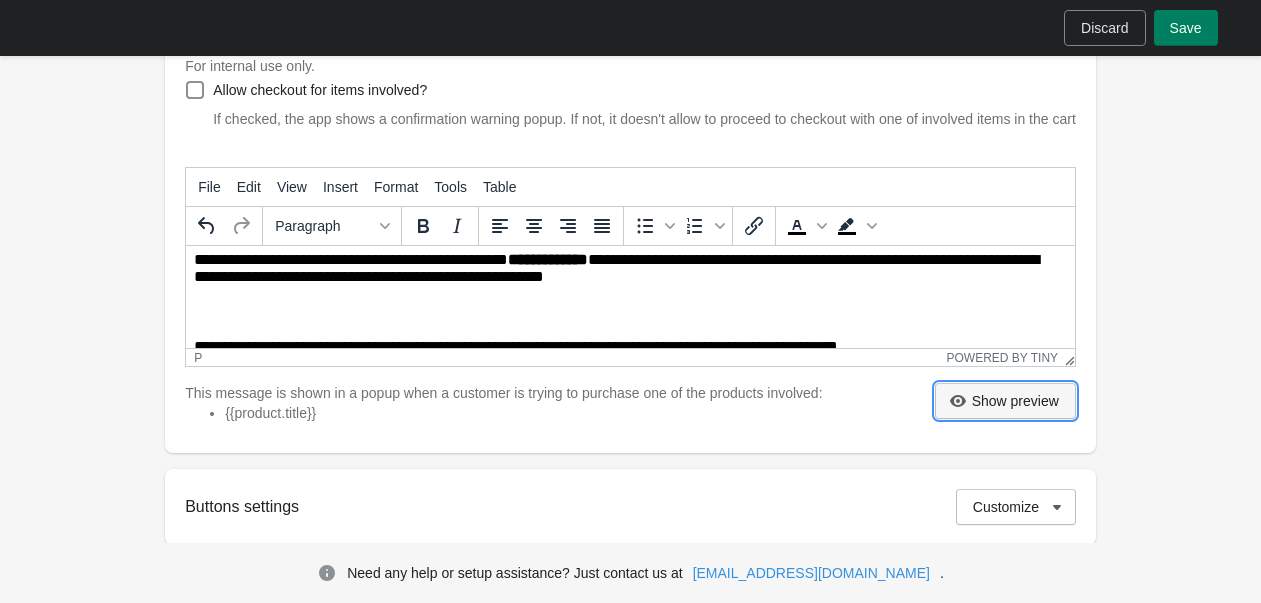click 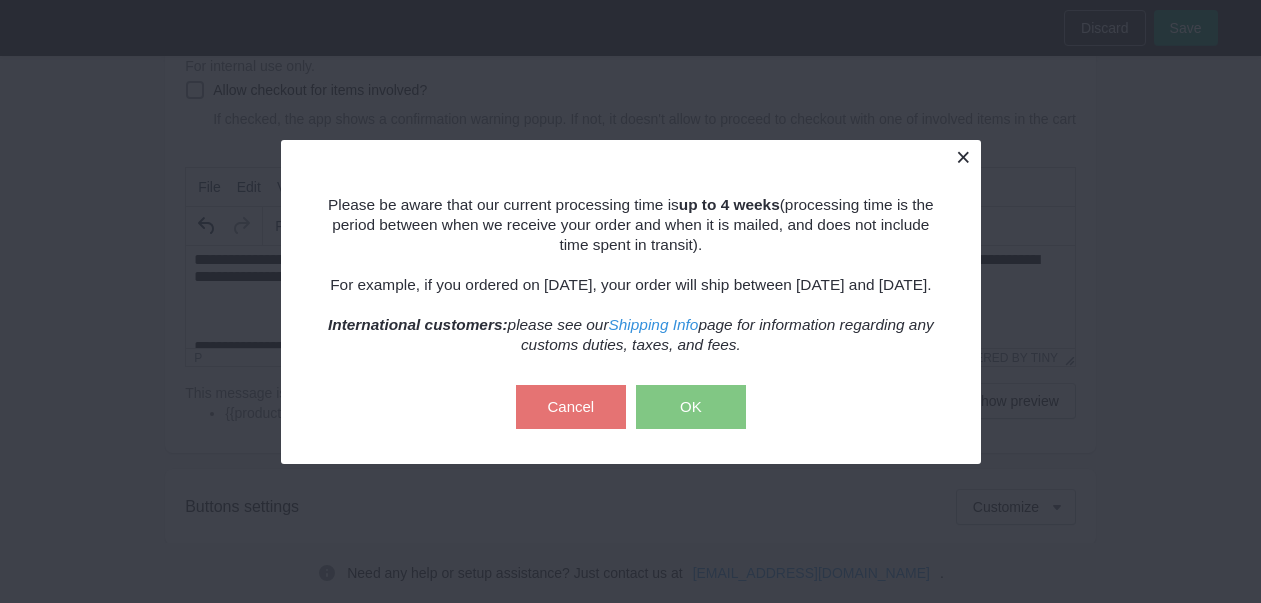 click at bounding box center (963, 157) 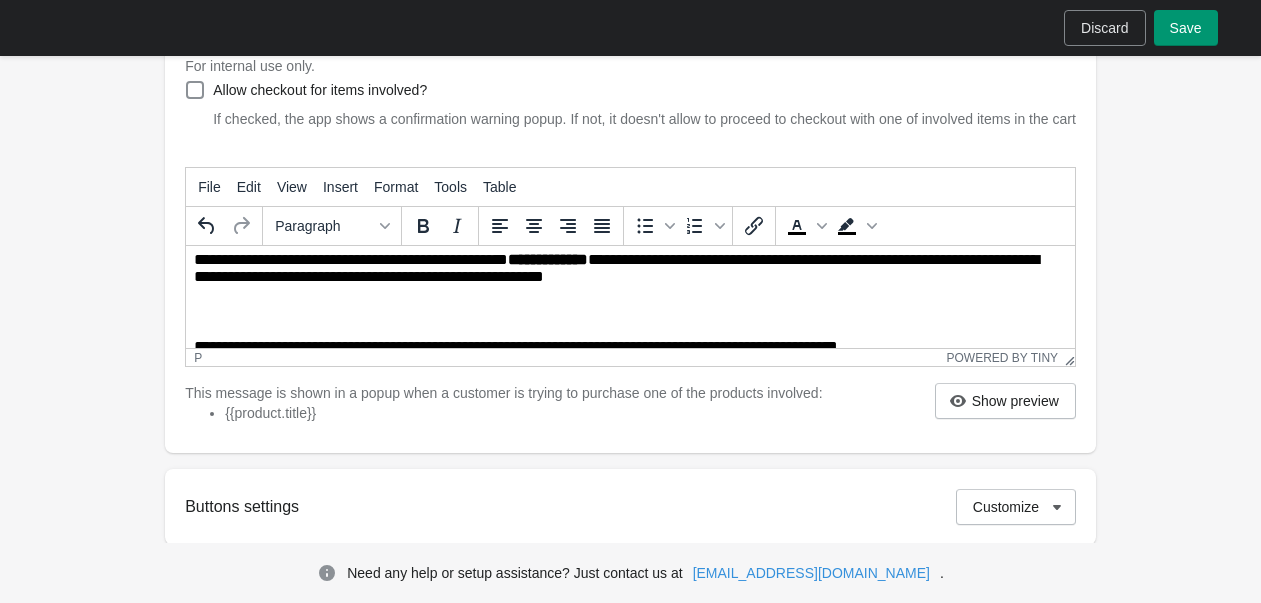 click on "Save" at bounding box center (1186, 28) 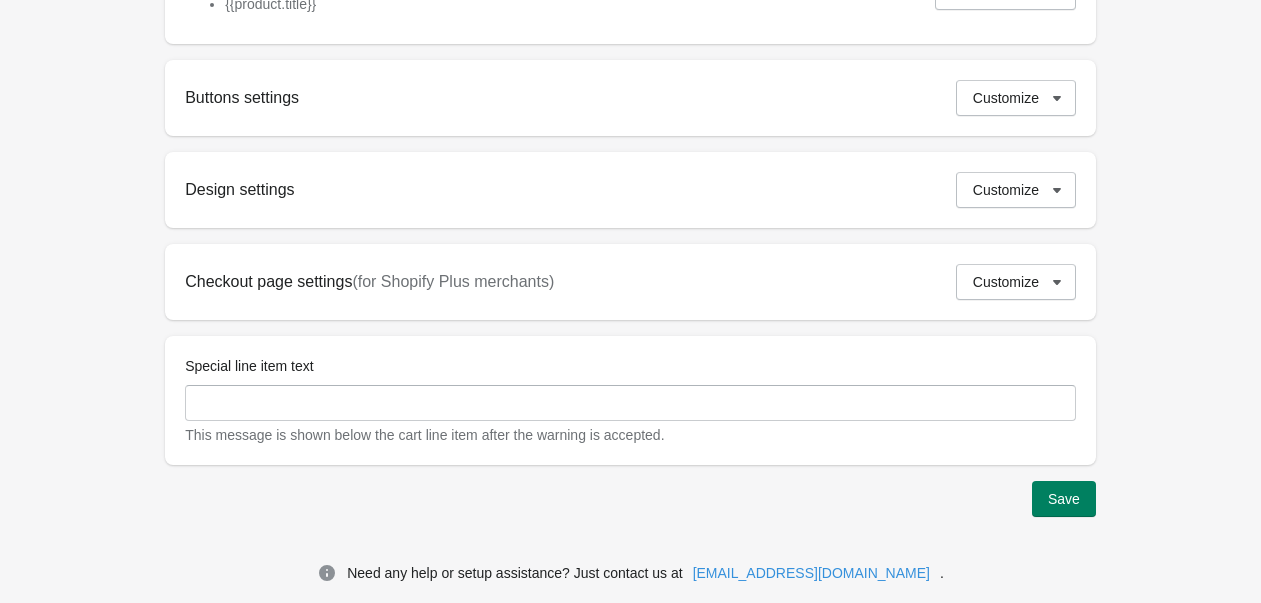 scroll, scrollTop: 743, scrollLeft: 0, axis: vertical 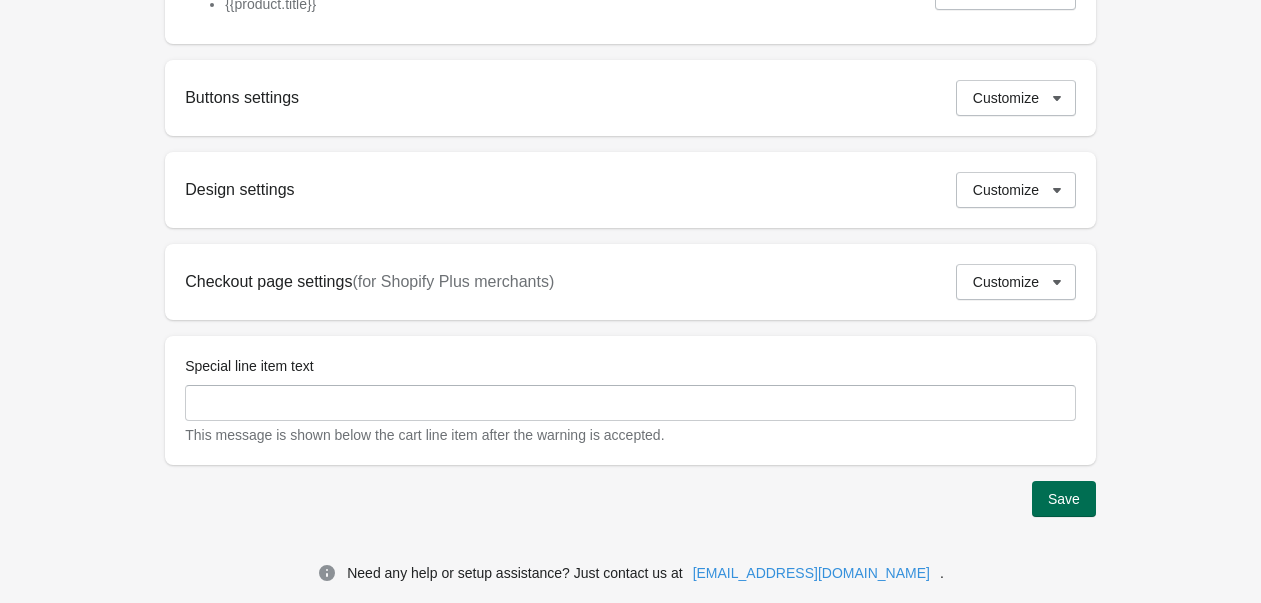 click on "Save" at bounding box center [1064, 499] 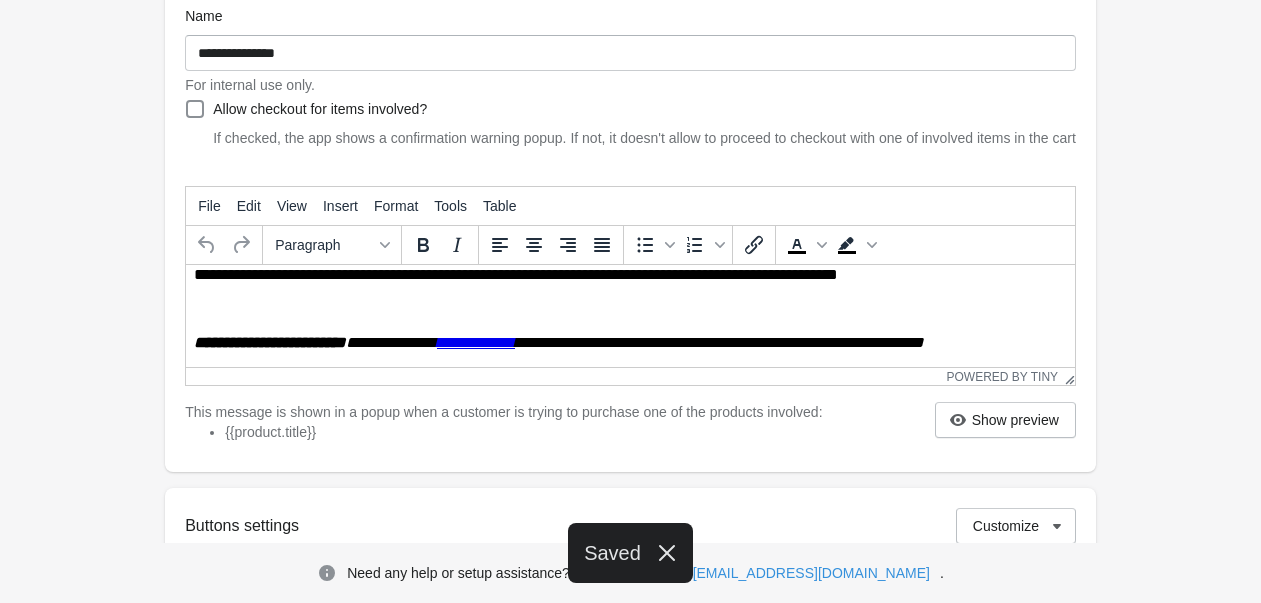 scroll, scrollTop: 106, scrollLeft: 0, axis: vertical 